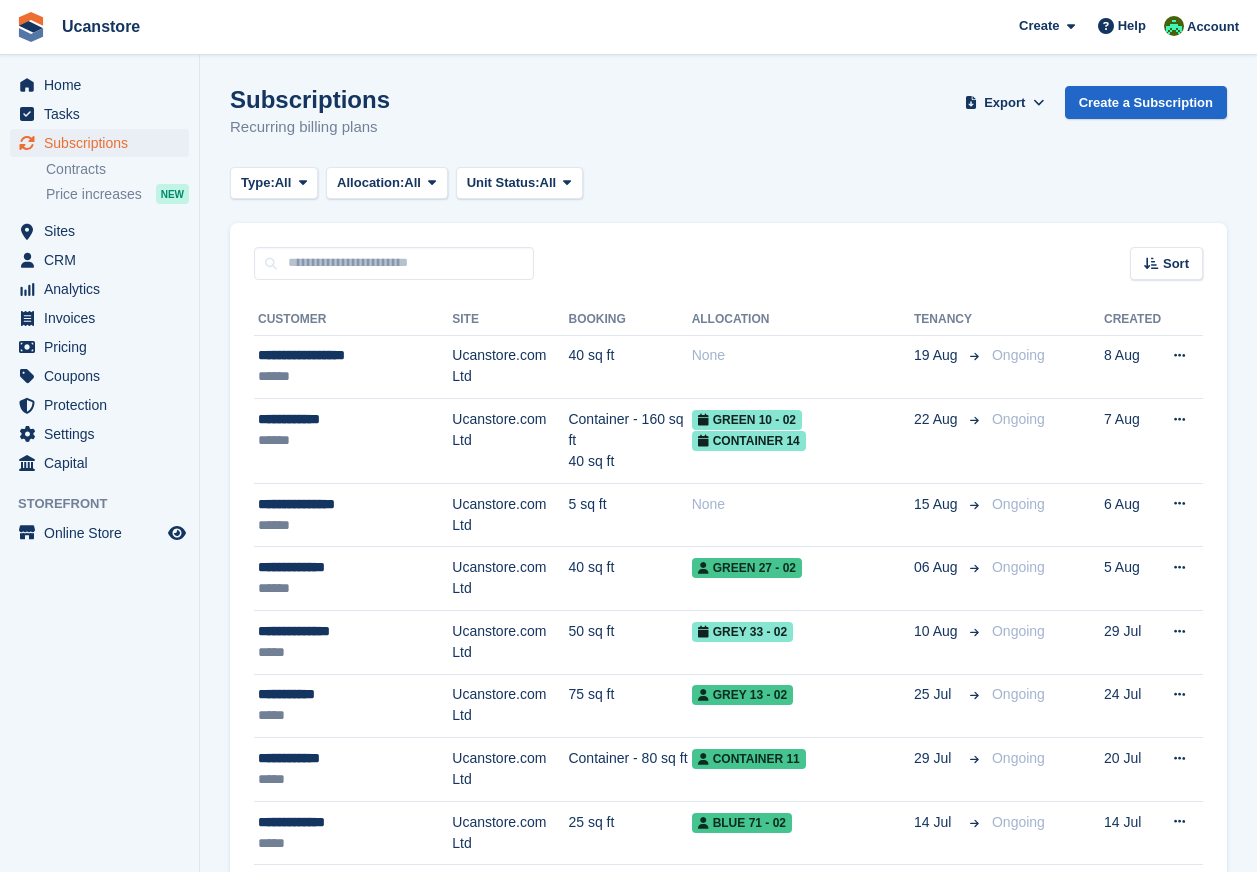 scroll, scrollTop: 0, scrollLeft: 0, axis: both 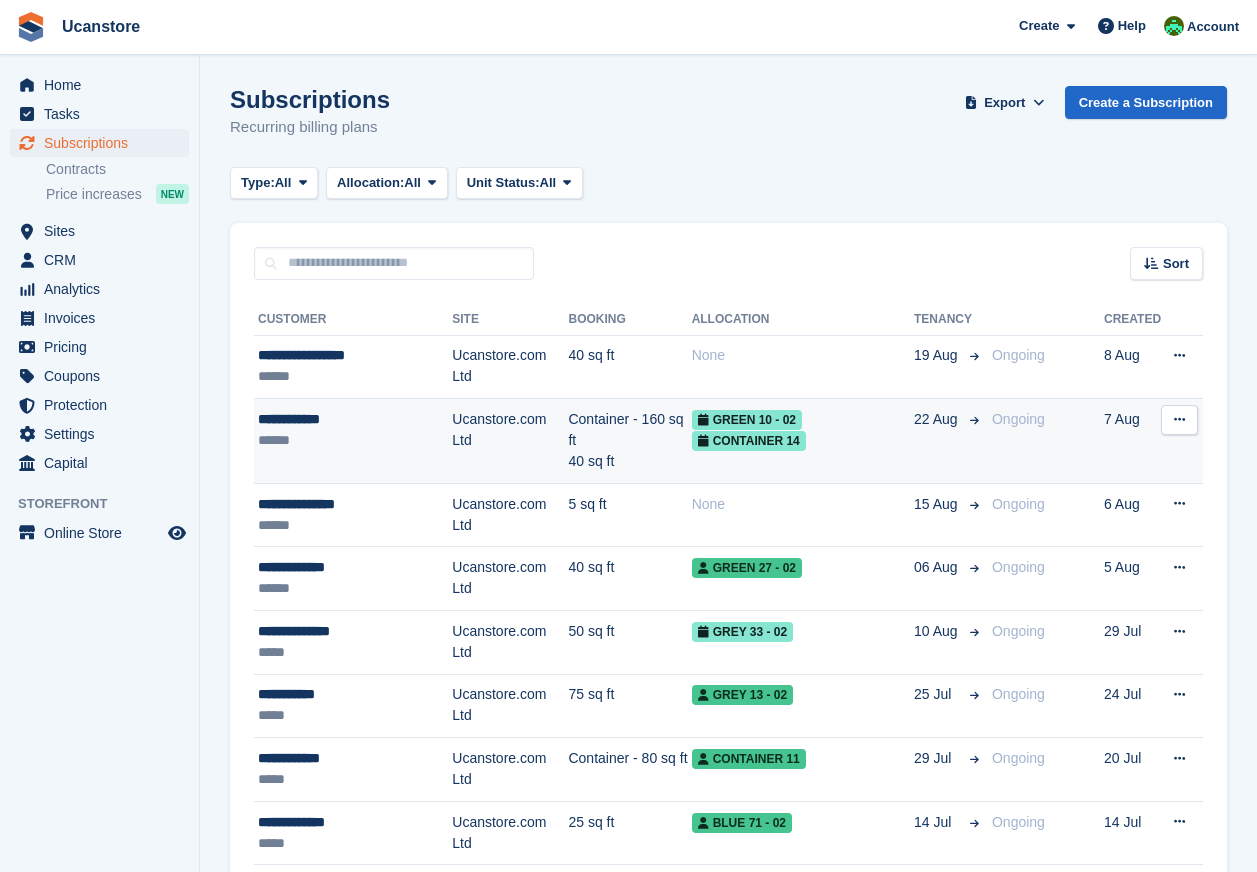click on "**********" at bounding box center (355, 419) 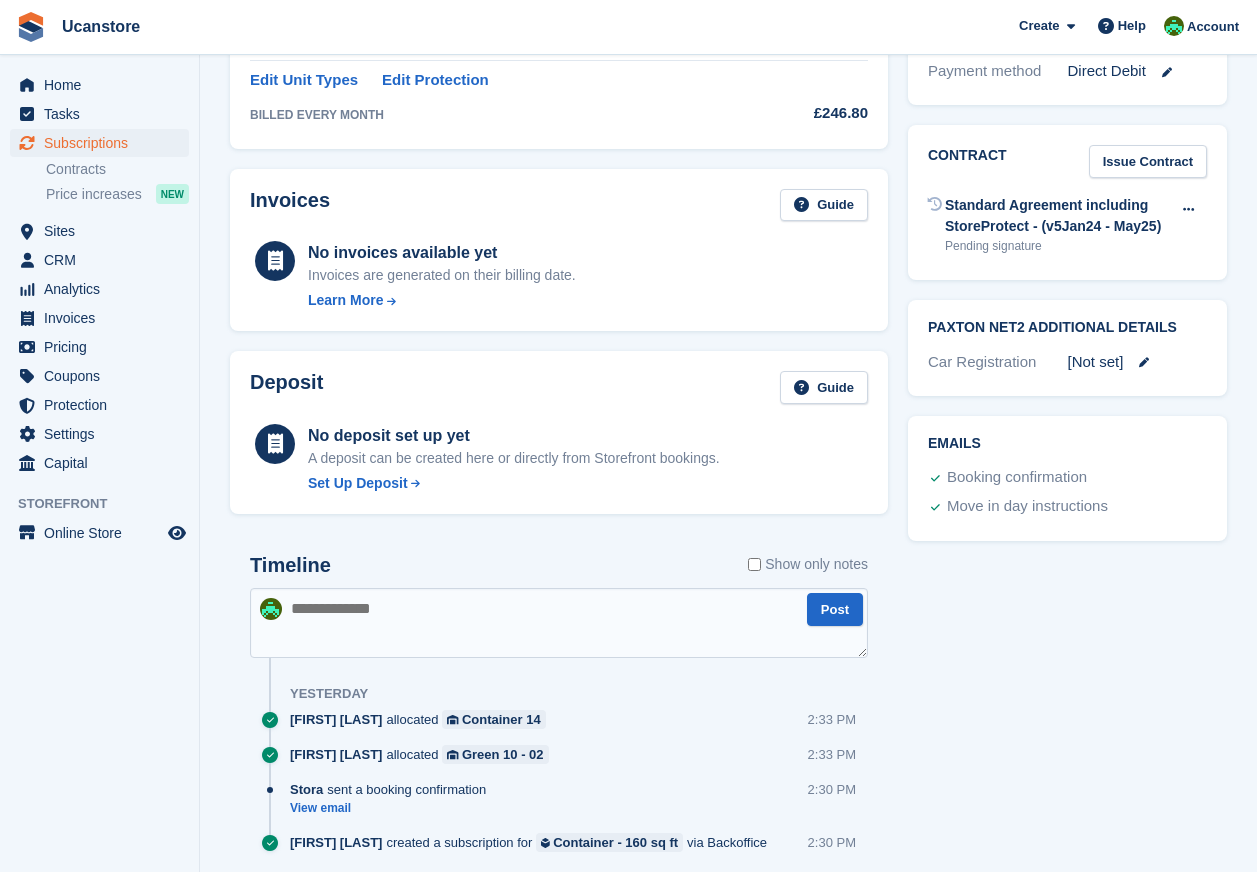 scroll, scrollTop: 763, scrollLeft: 0, axis: vertical 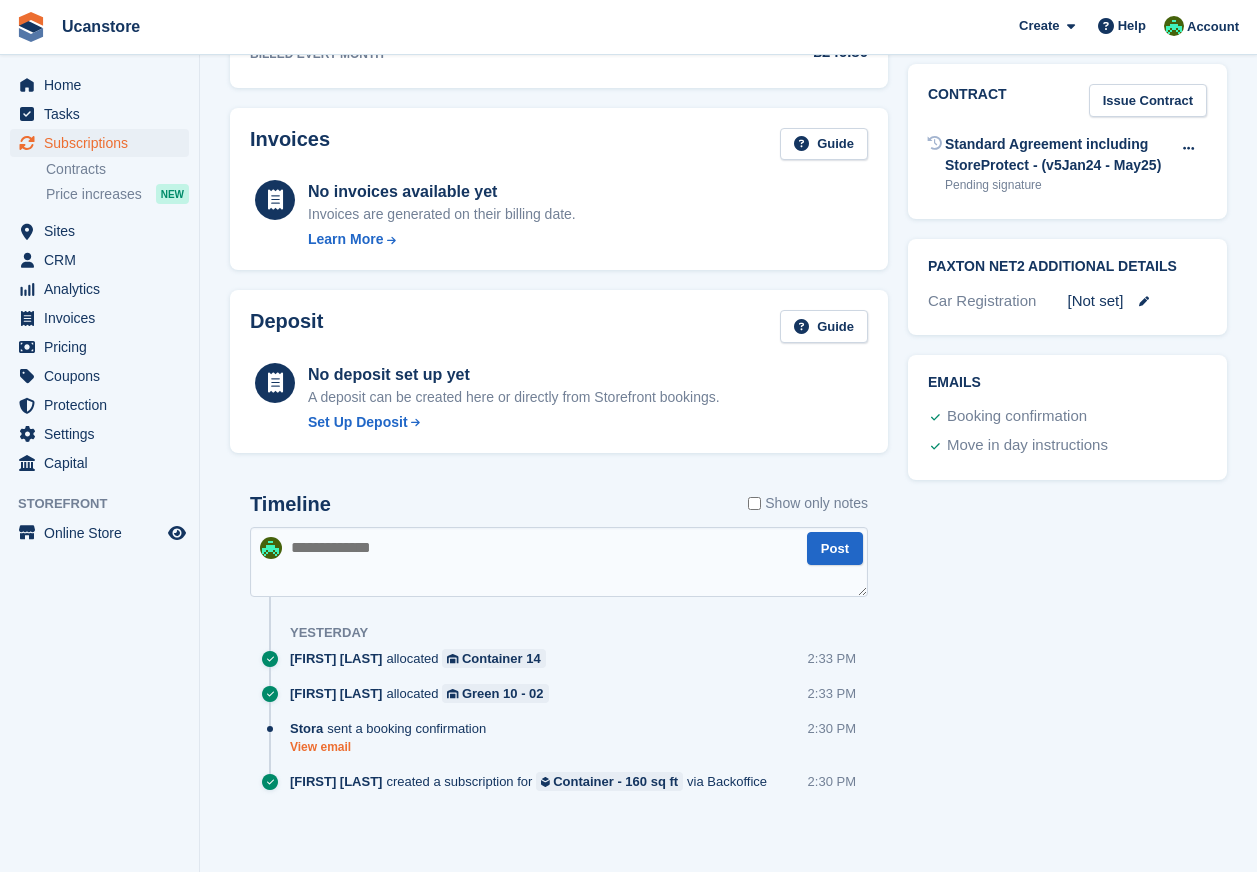 click on "View email" at bounding box center (393, 747) 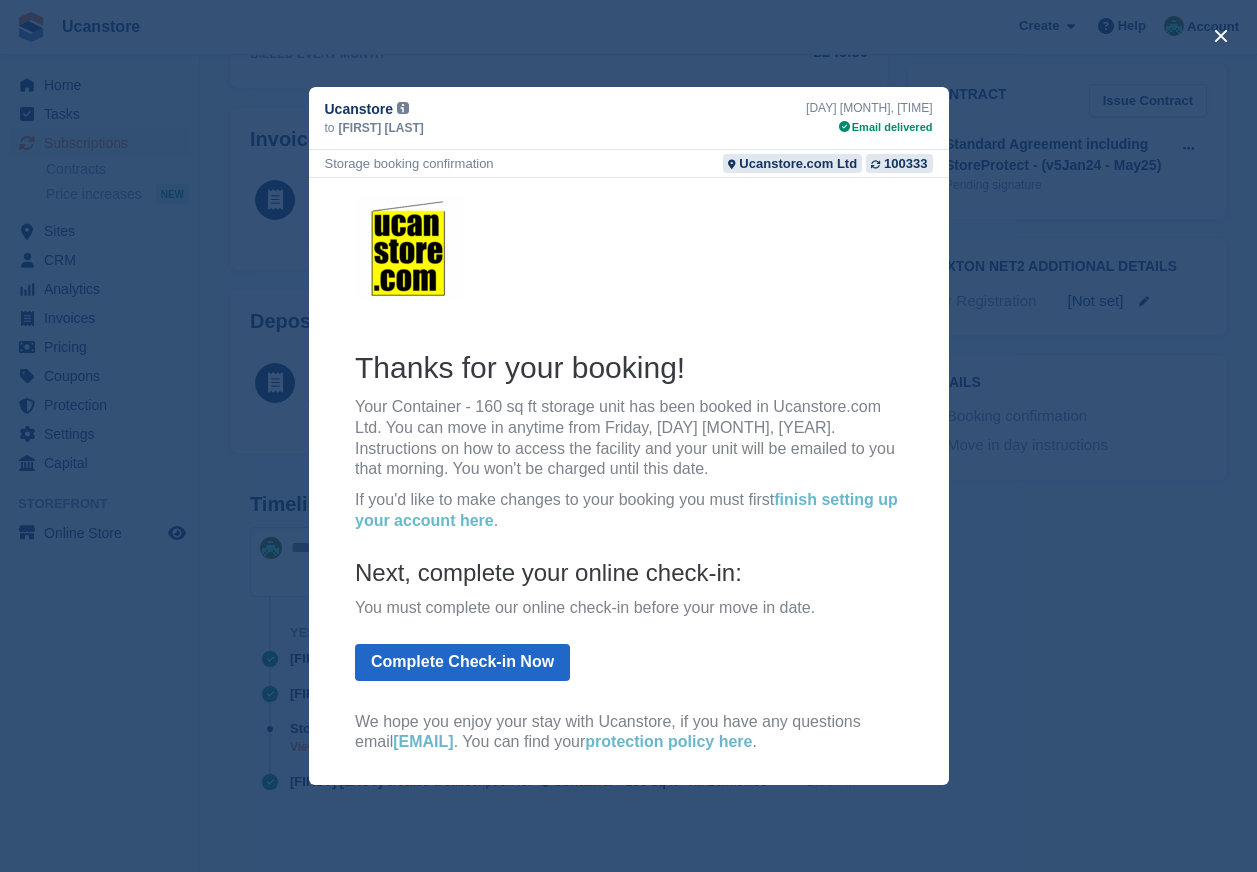 scroll, scrollTop: 0, scrollLeft: 0, axis: both 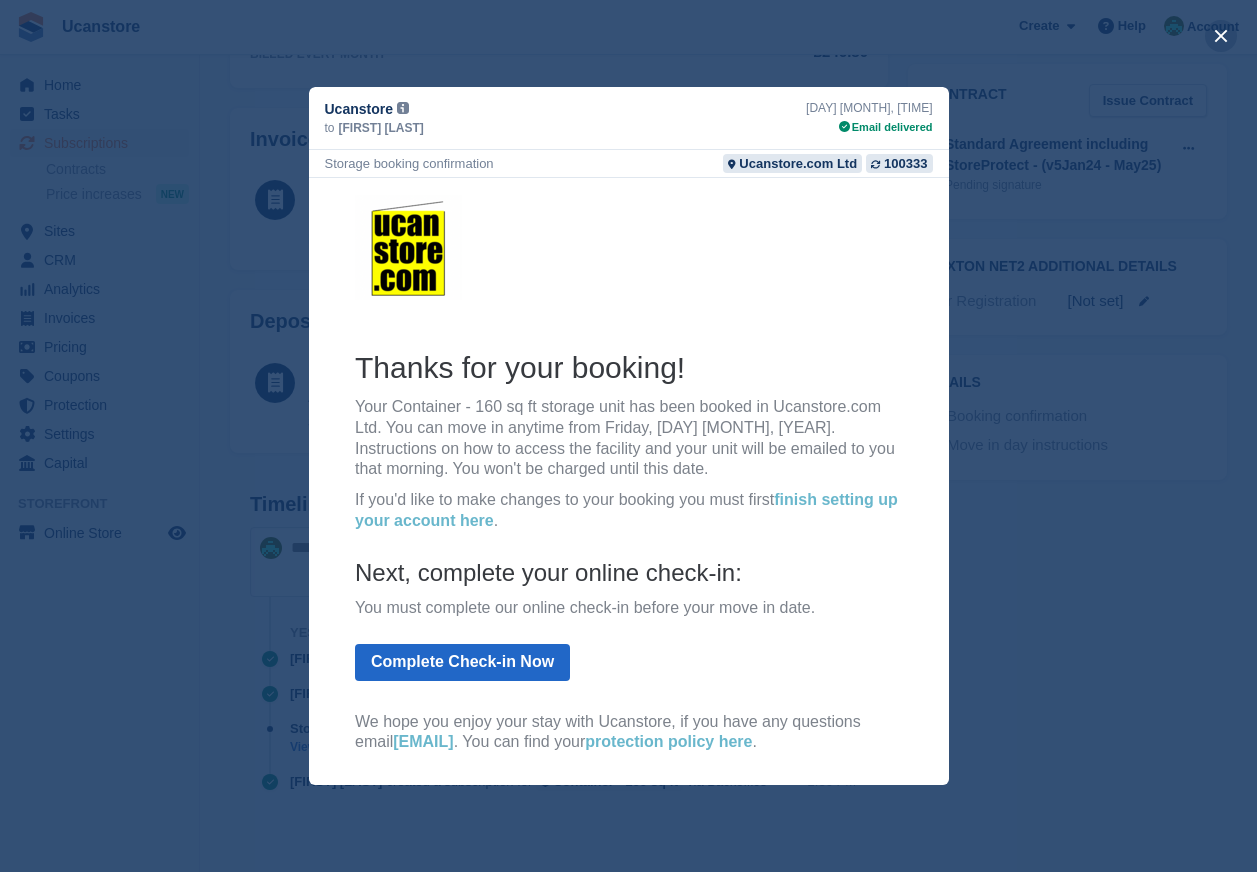 click at bounding box center [1221, 36] 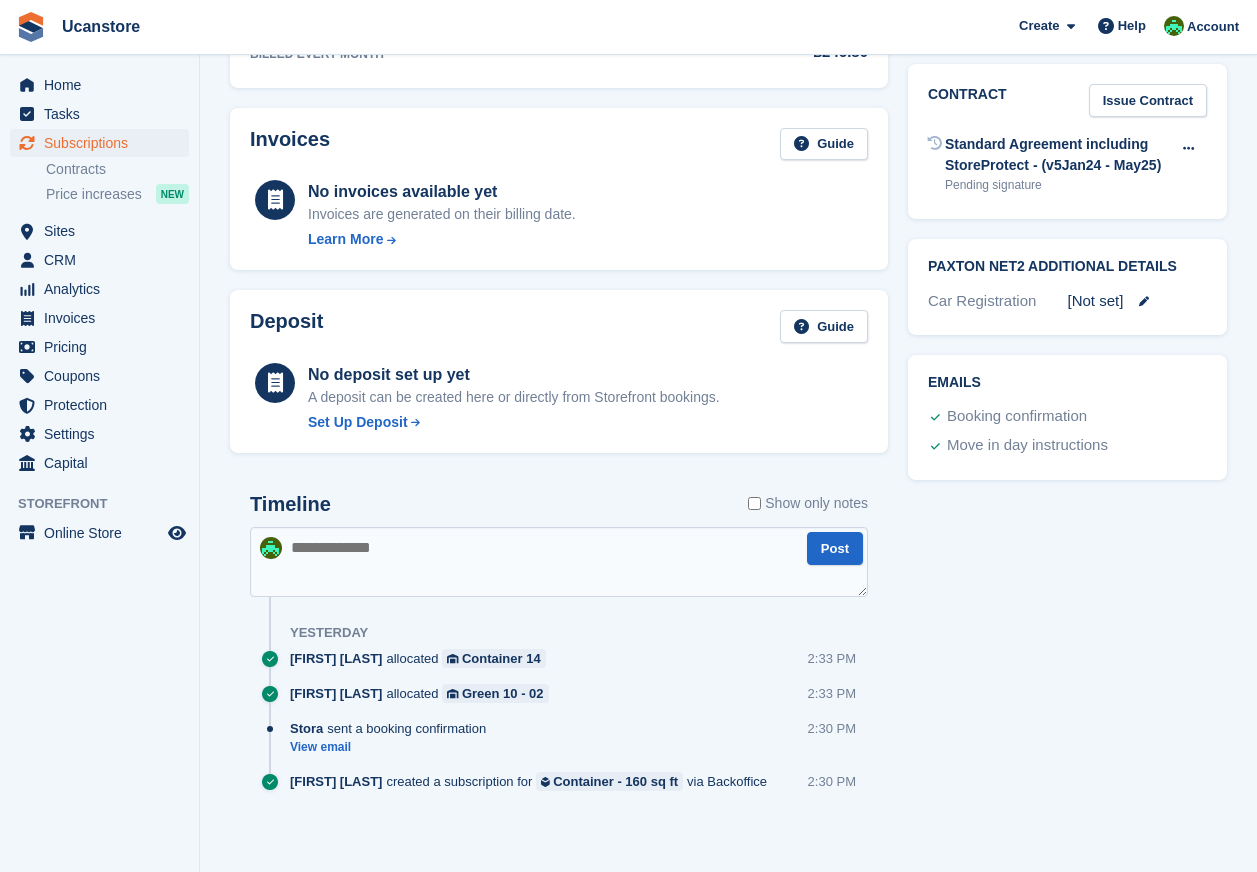 scroll, scrollTop: 363, scrollLeft: 0, axis: vertical 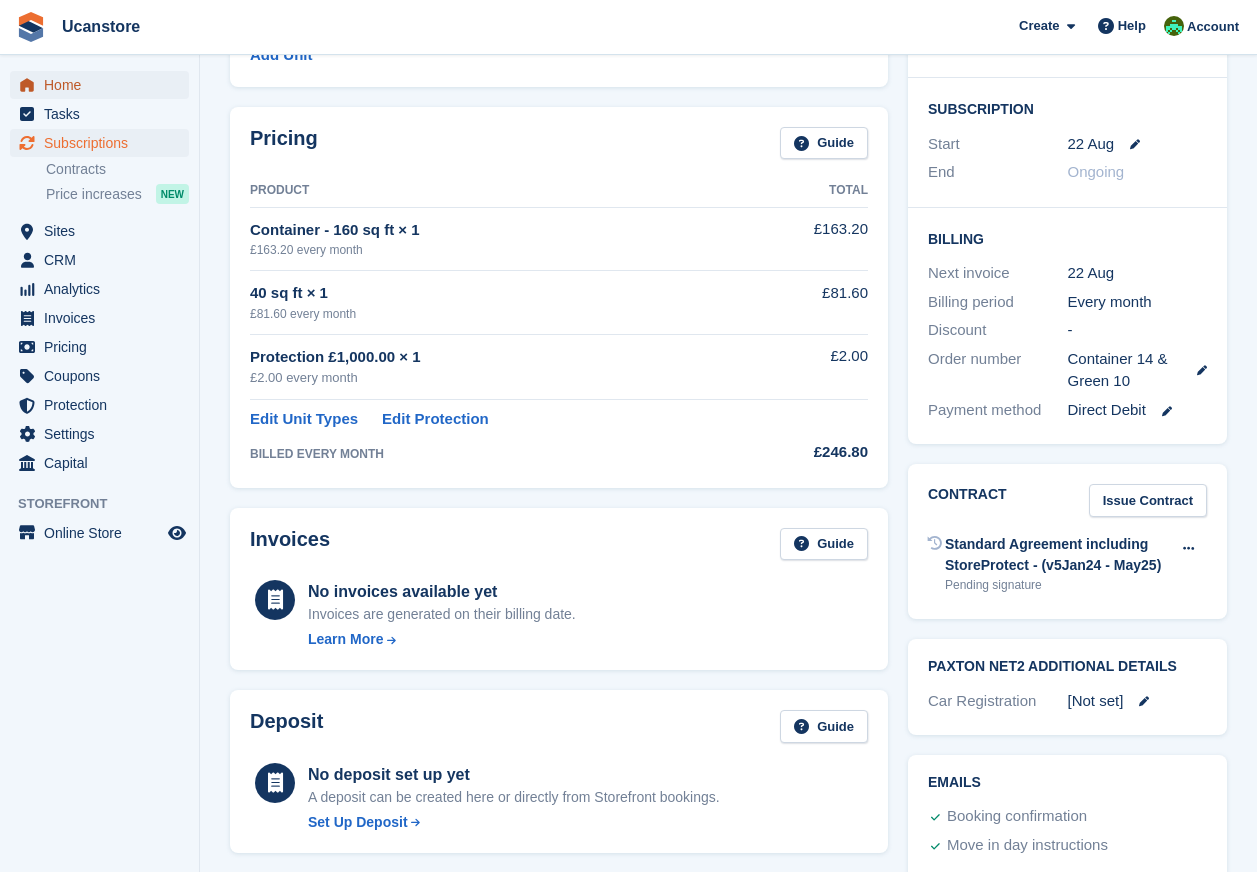 click on "Home" at bounding box center (104, 85) 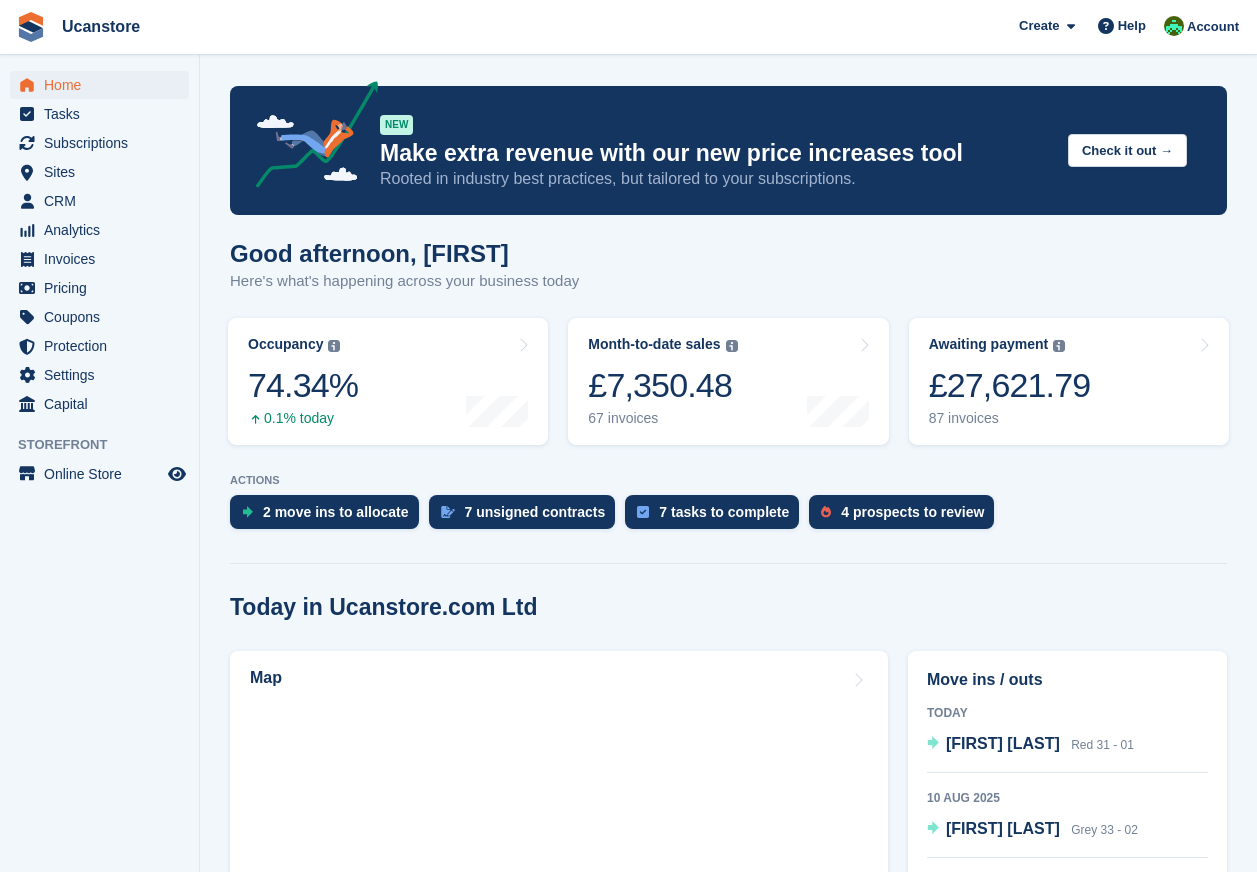 scroll, scrollTop: 0, scrollLeft: 0, axis: both 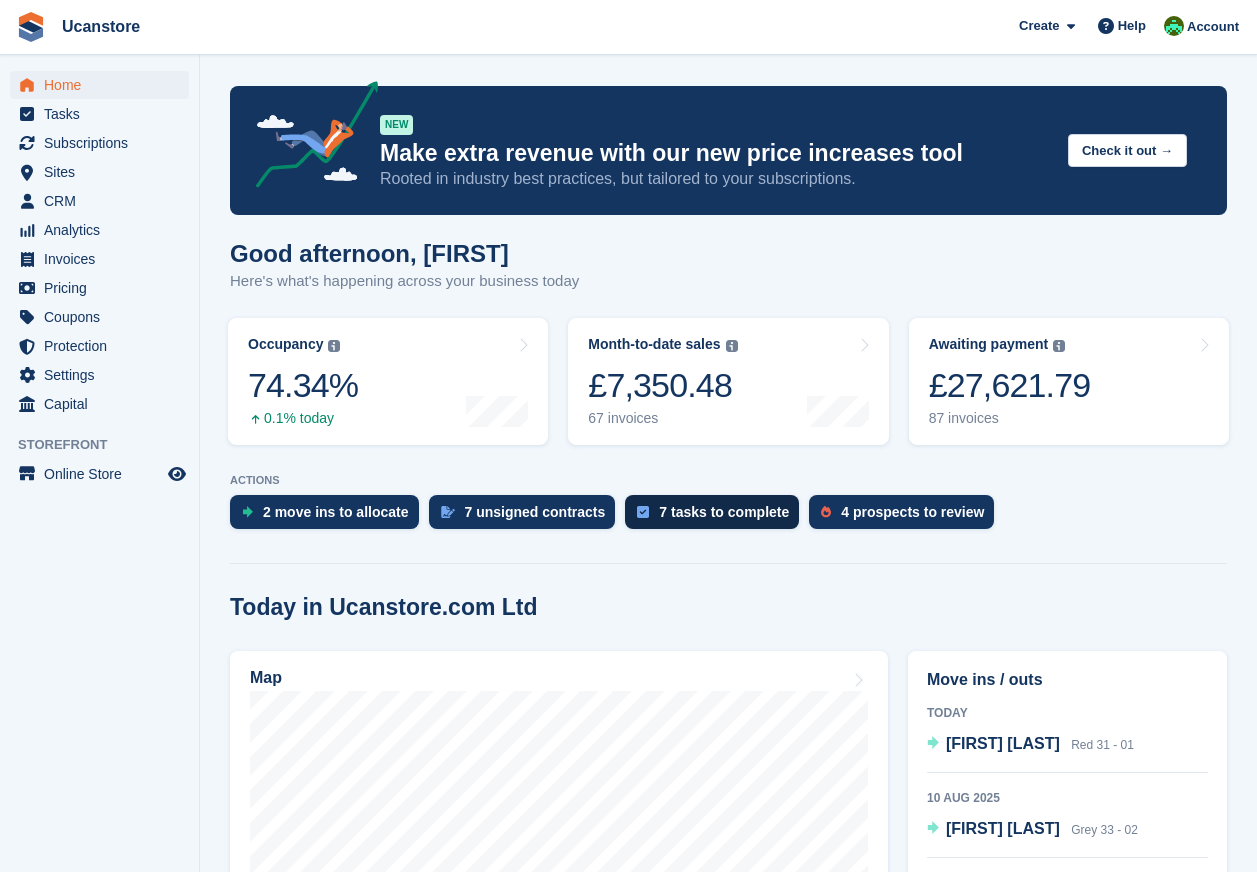 click on "7
tasks to complete" at bounding box center (724, 512) 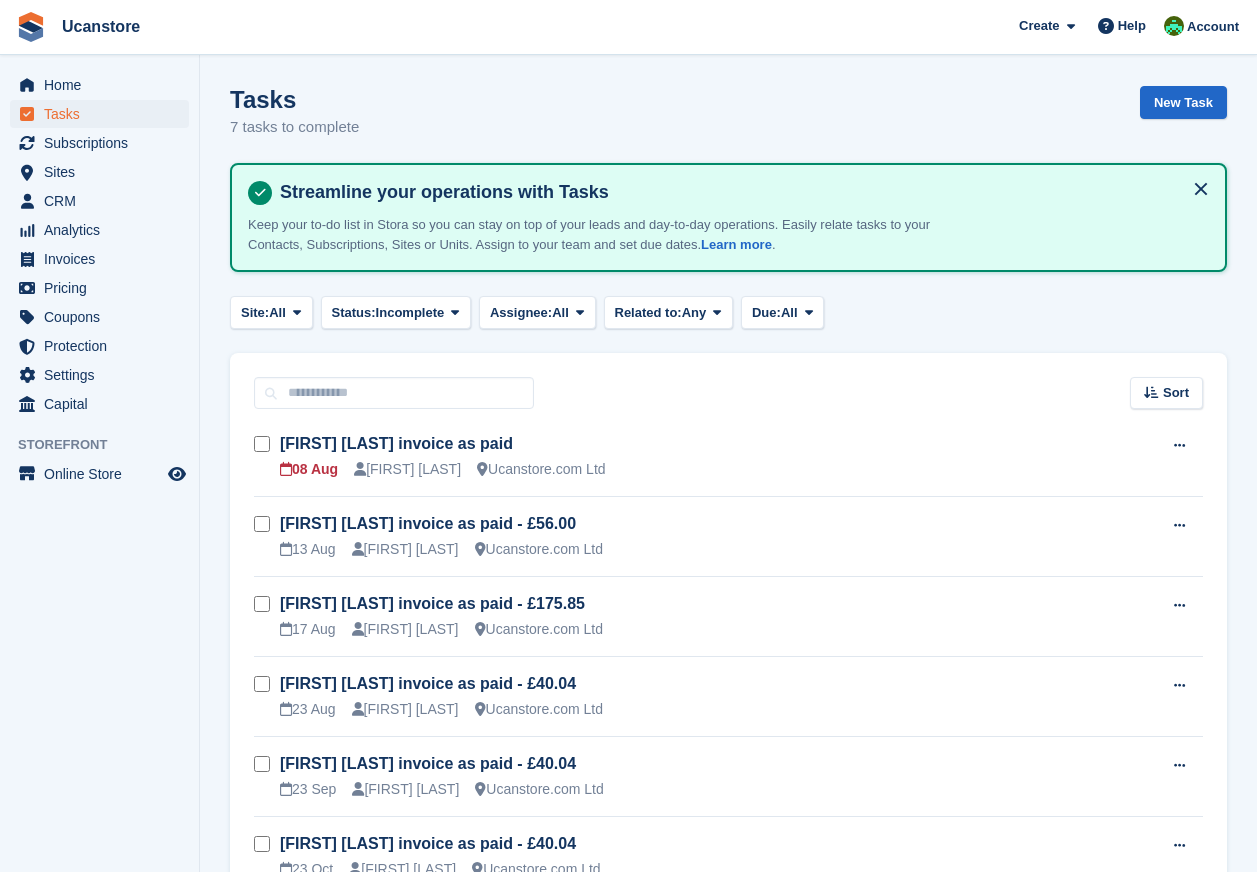 scroll, scrollTop: 0, scrollLeft: 0, axis: both 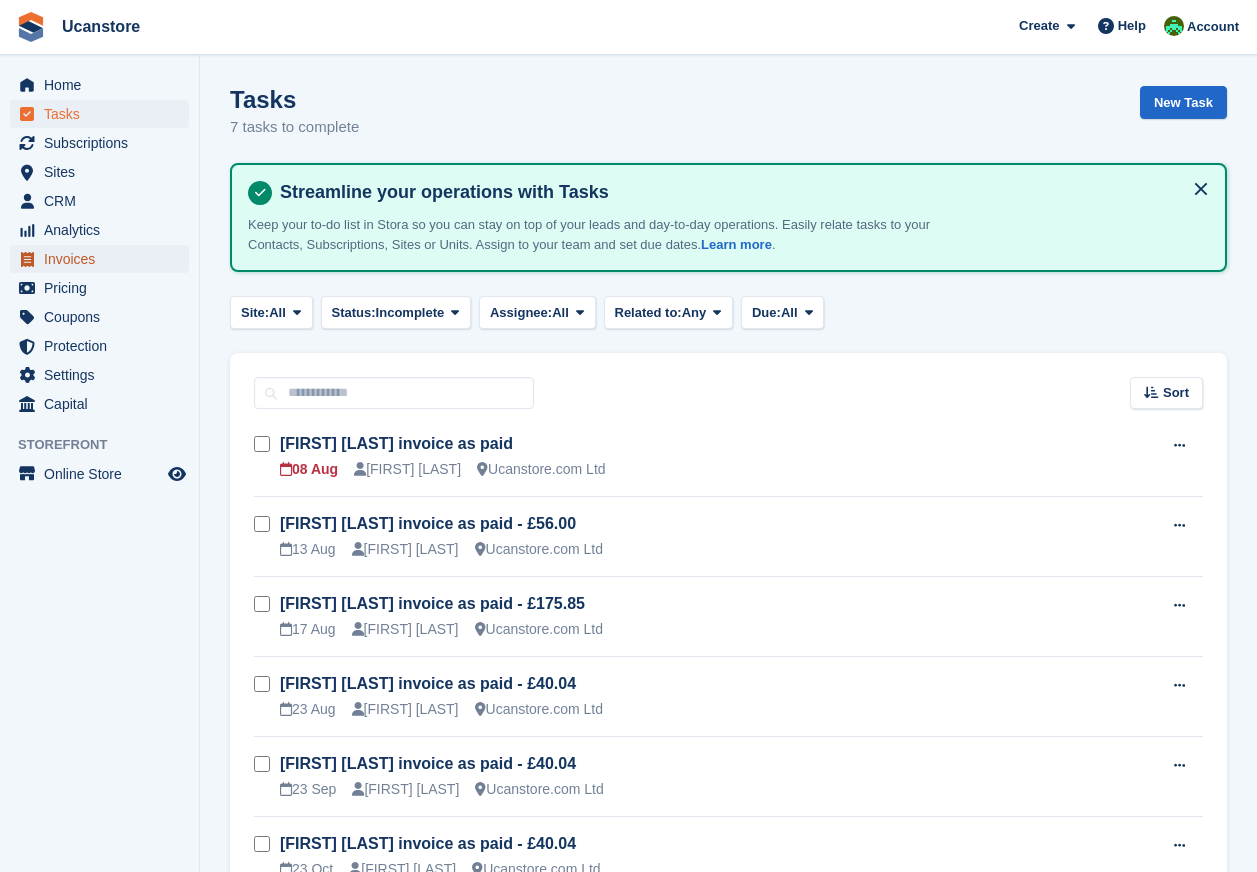 click on "Invoices" at bounding box center [104, 259] 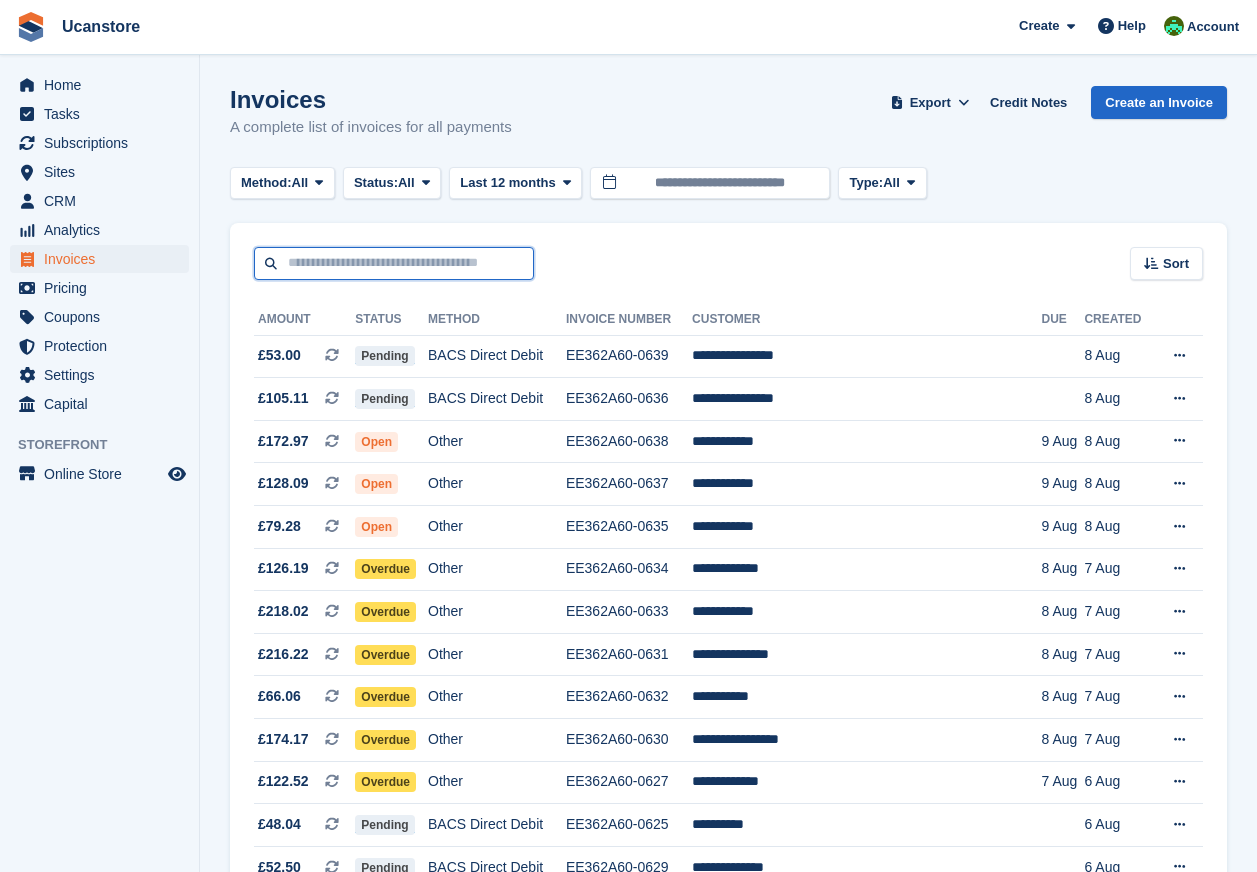click at bounding box center [394, 263] 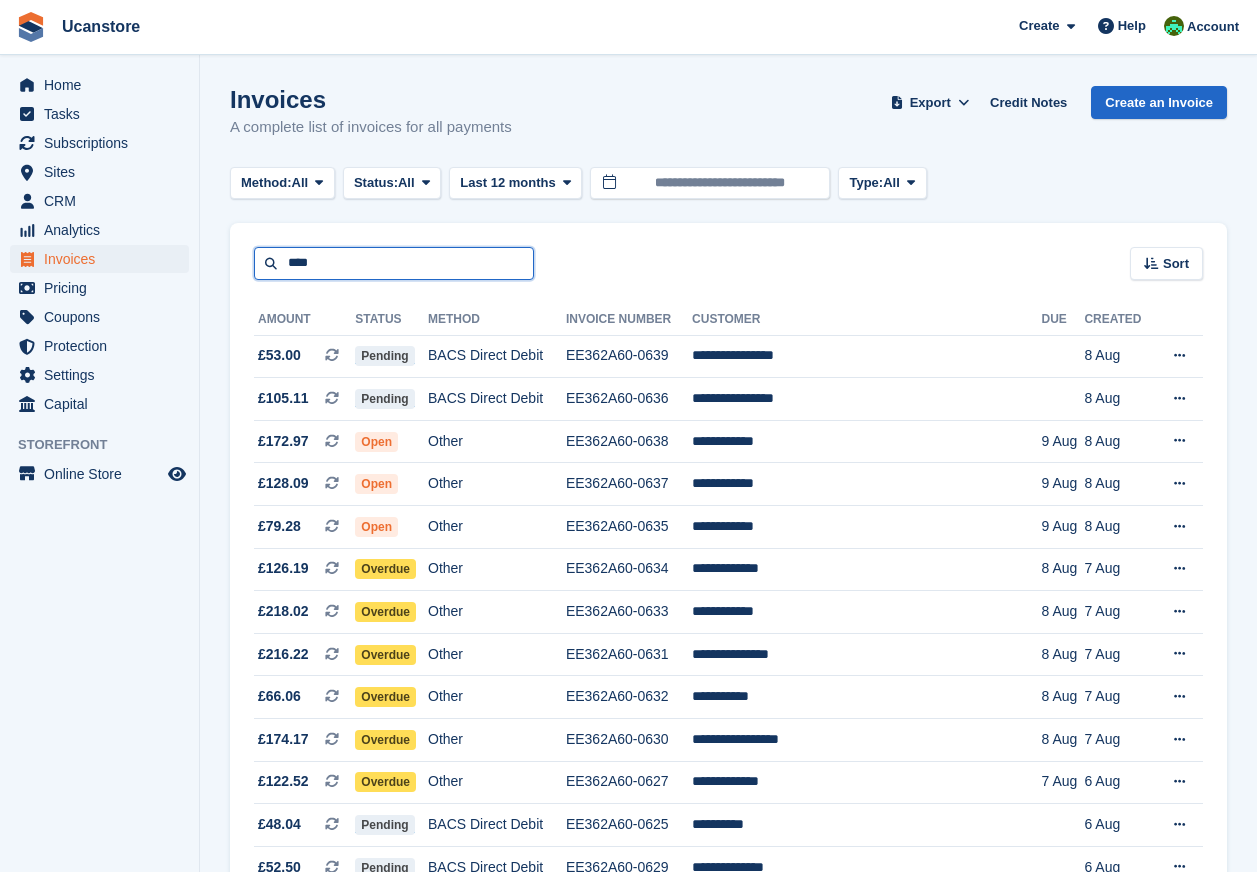 type on "****" 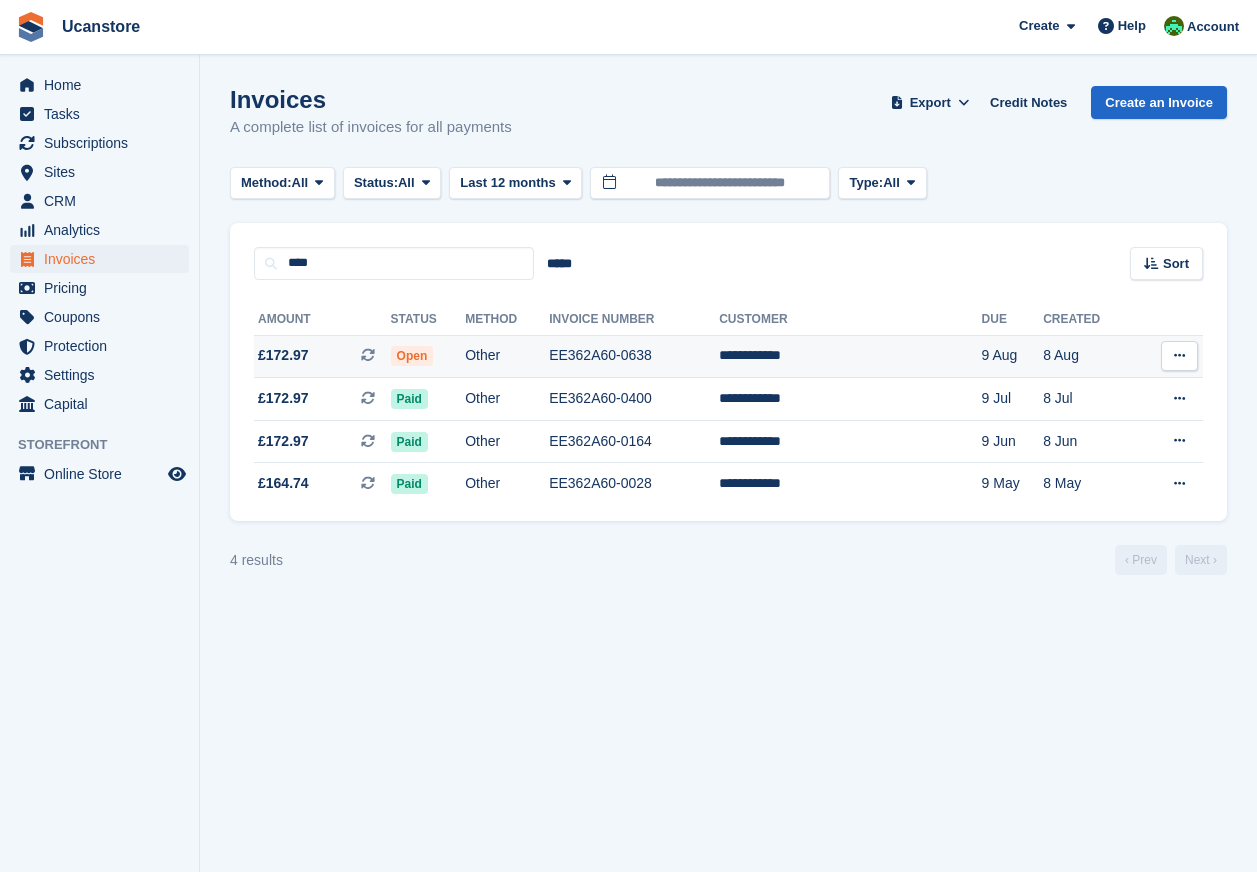 click on "Open" at bounding box center (412, 356) 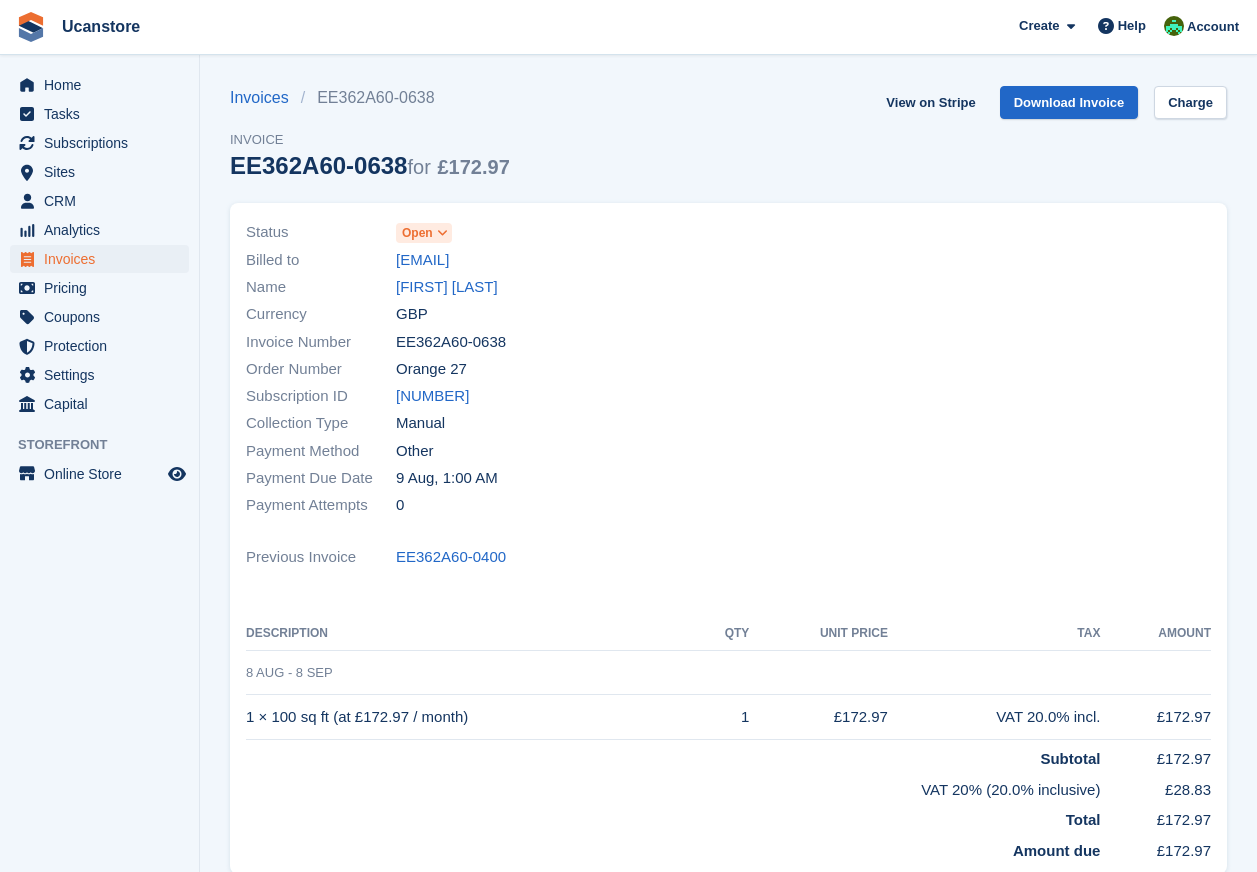 scroll, scrollTop: 0, scrollLeft: 0, axis: both 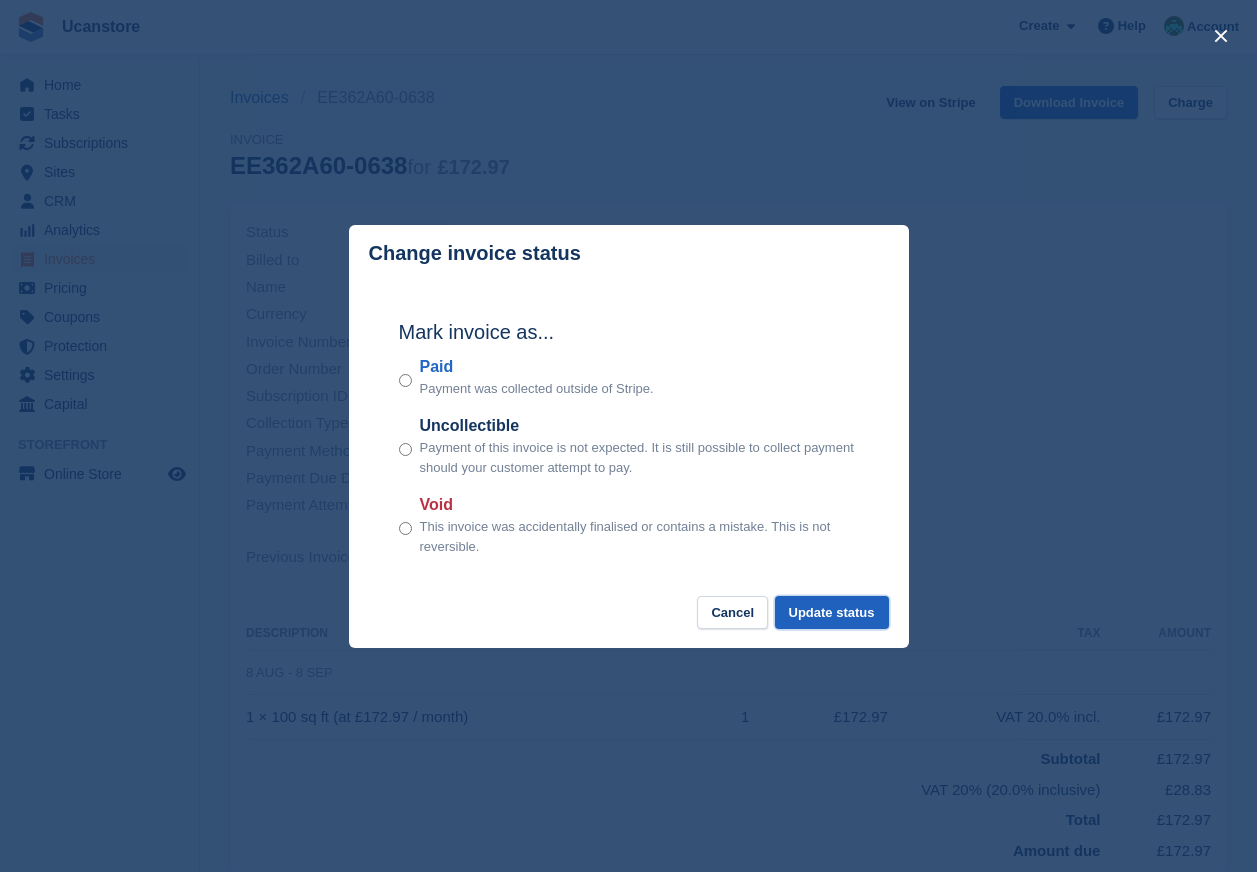 click on "Update status" at bounding box center (832, 612) 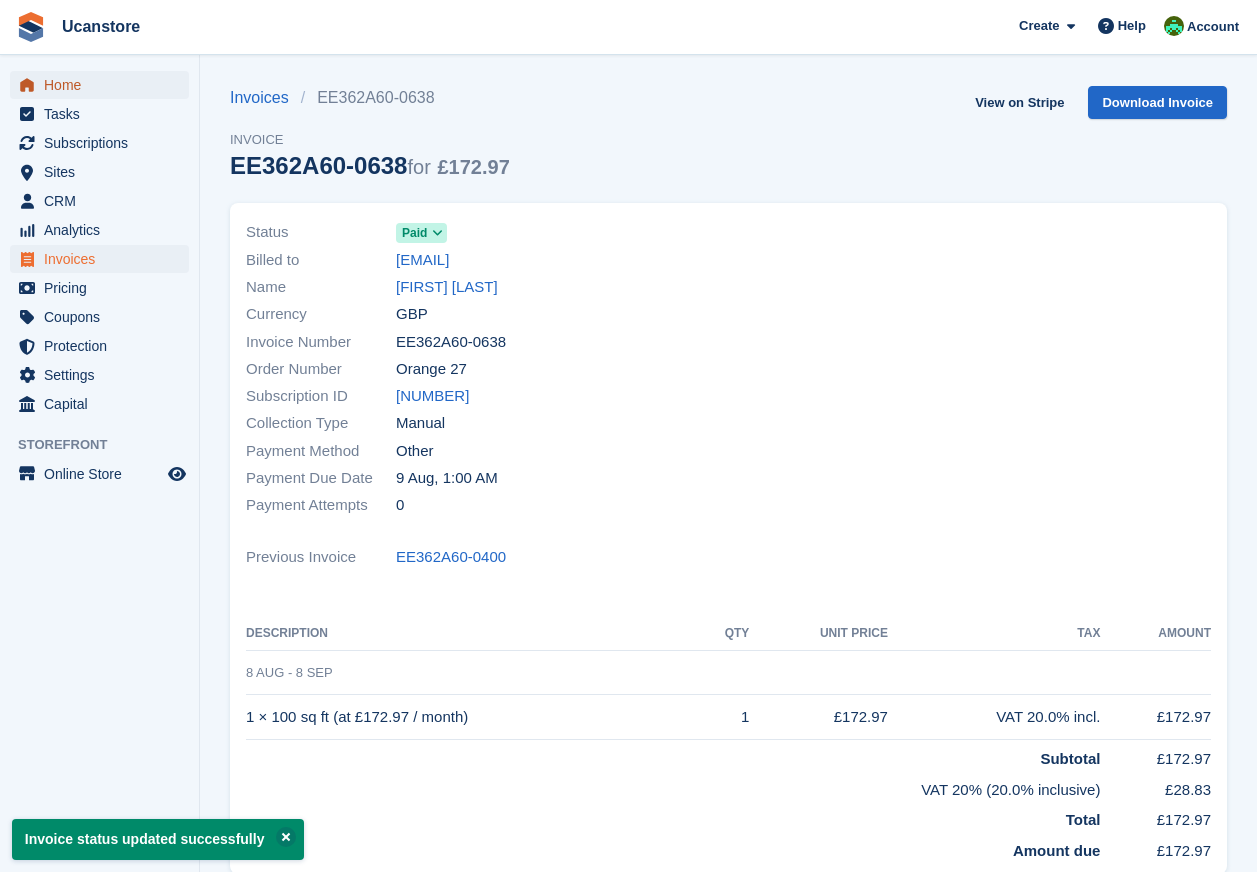 click on "Home" at bounding box center [104, 85] 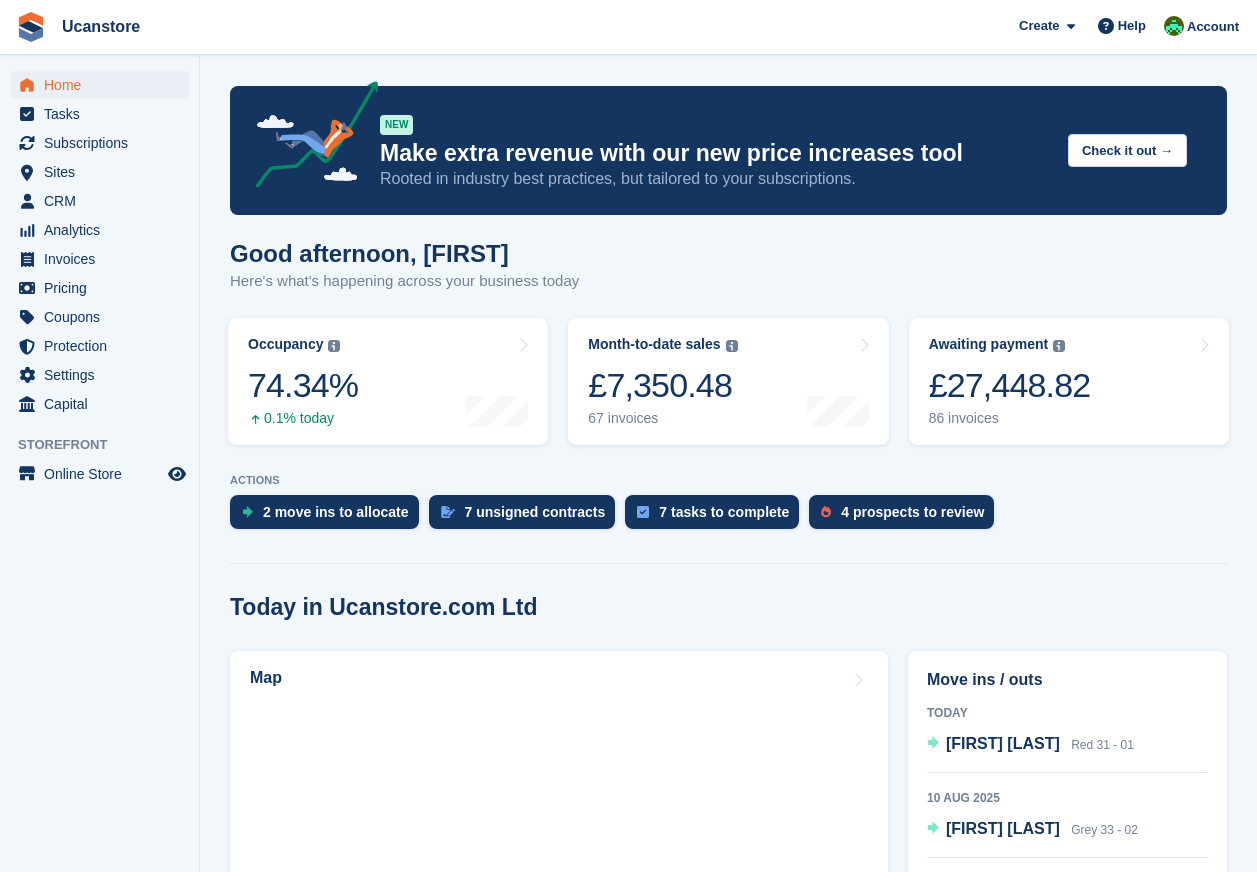 scroll, scrollTop: 0, scrollLeft: 0, axis: both 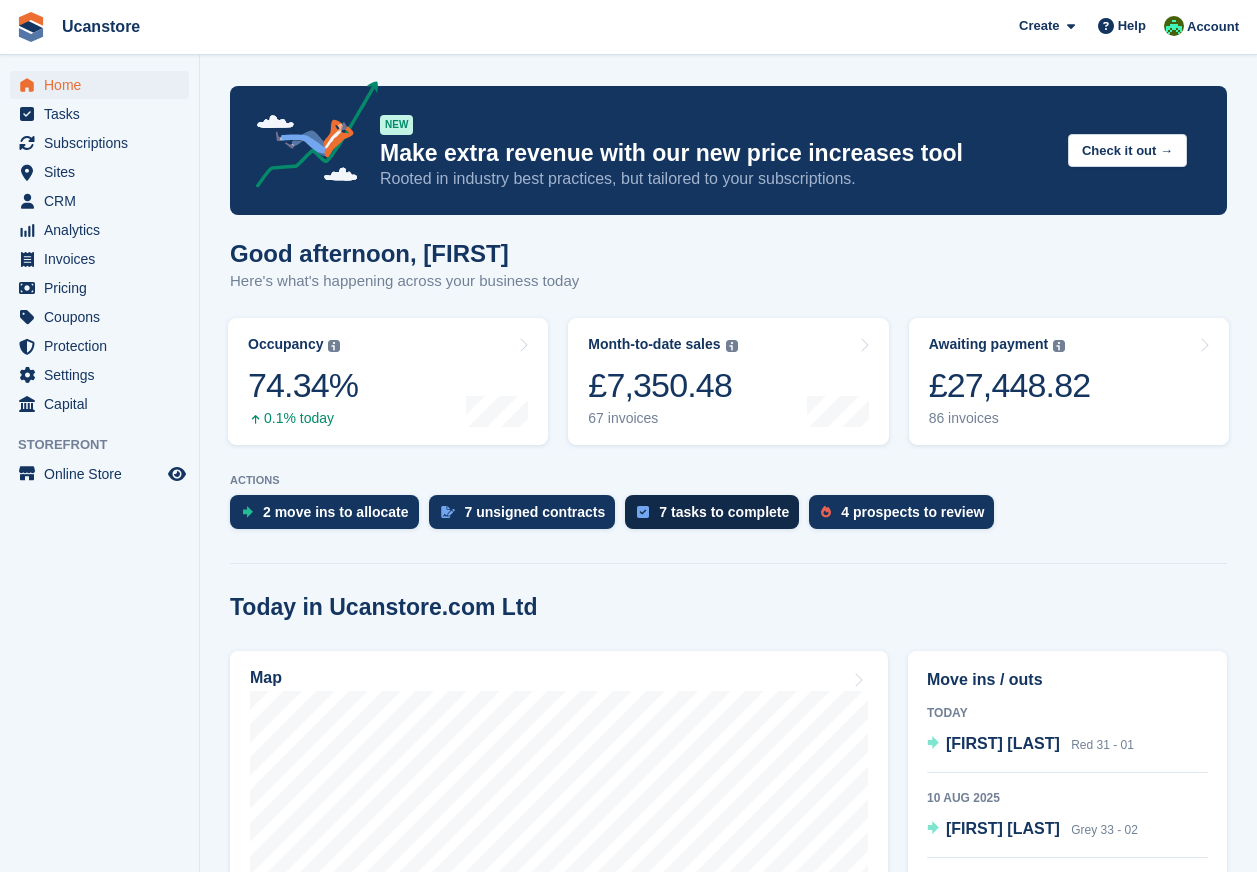 click on "7
tasks to complete" at bounding box center [724, 512] 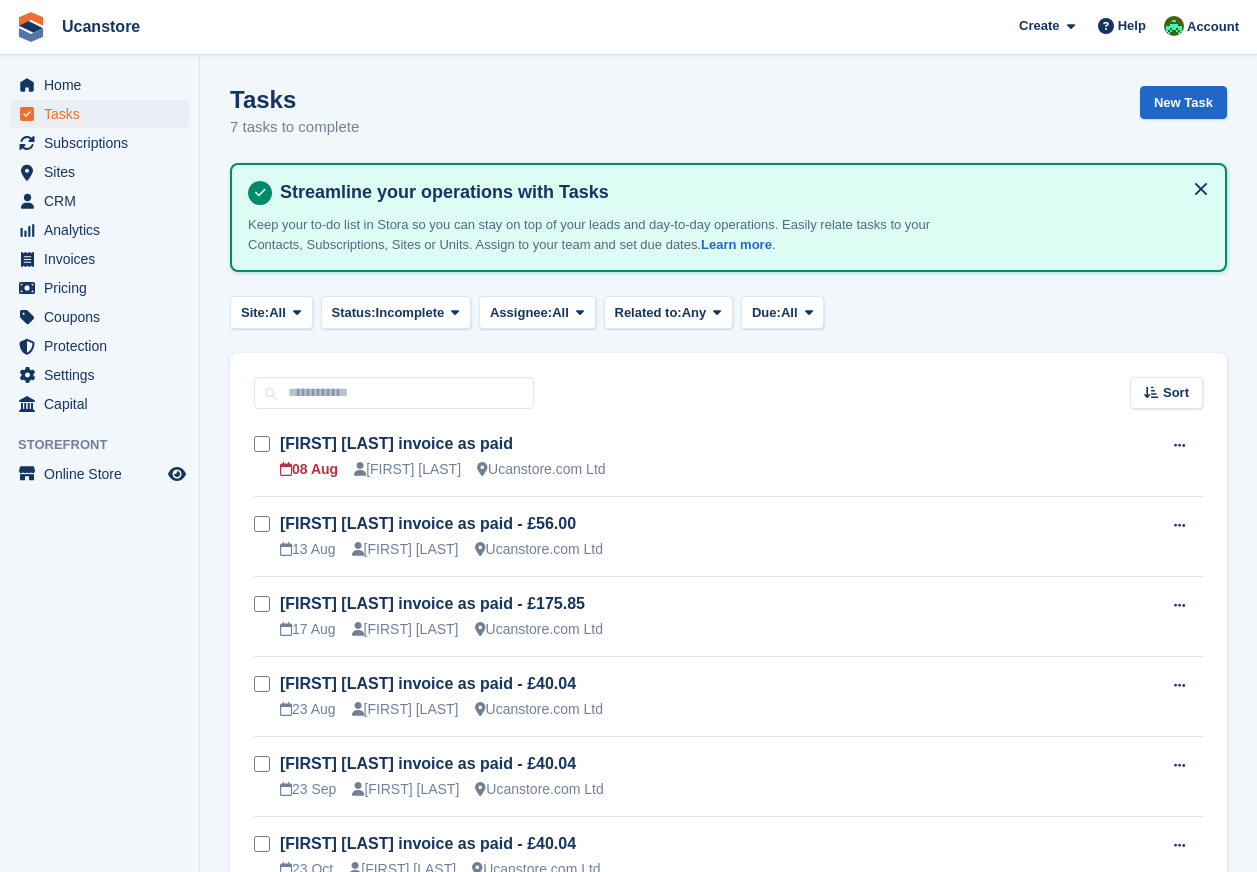 scroll, scrollTop: 0, scrollLeft: 0, axis: both 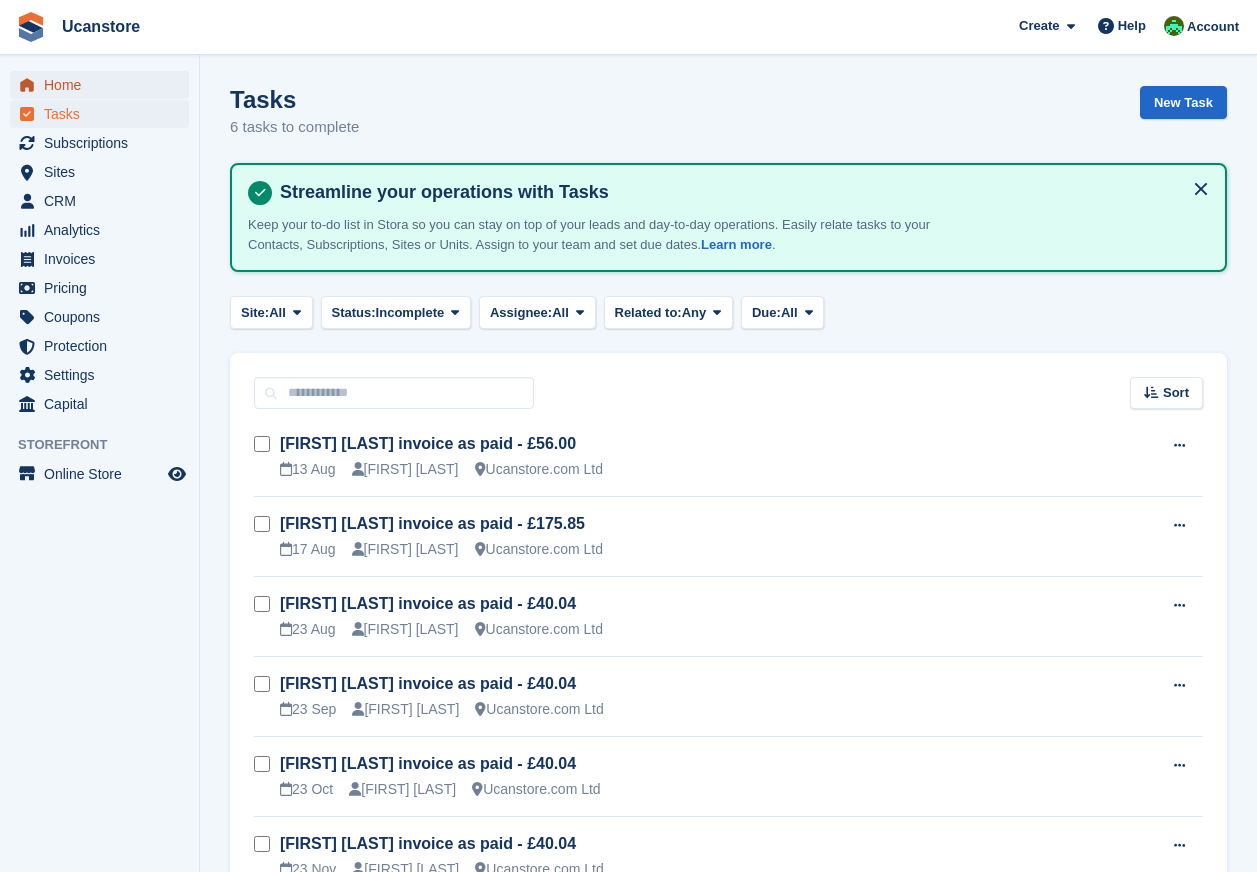 click on "Home" at bounding box center (104, 85) 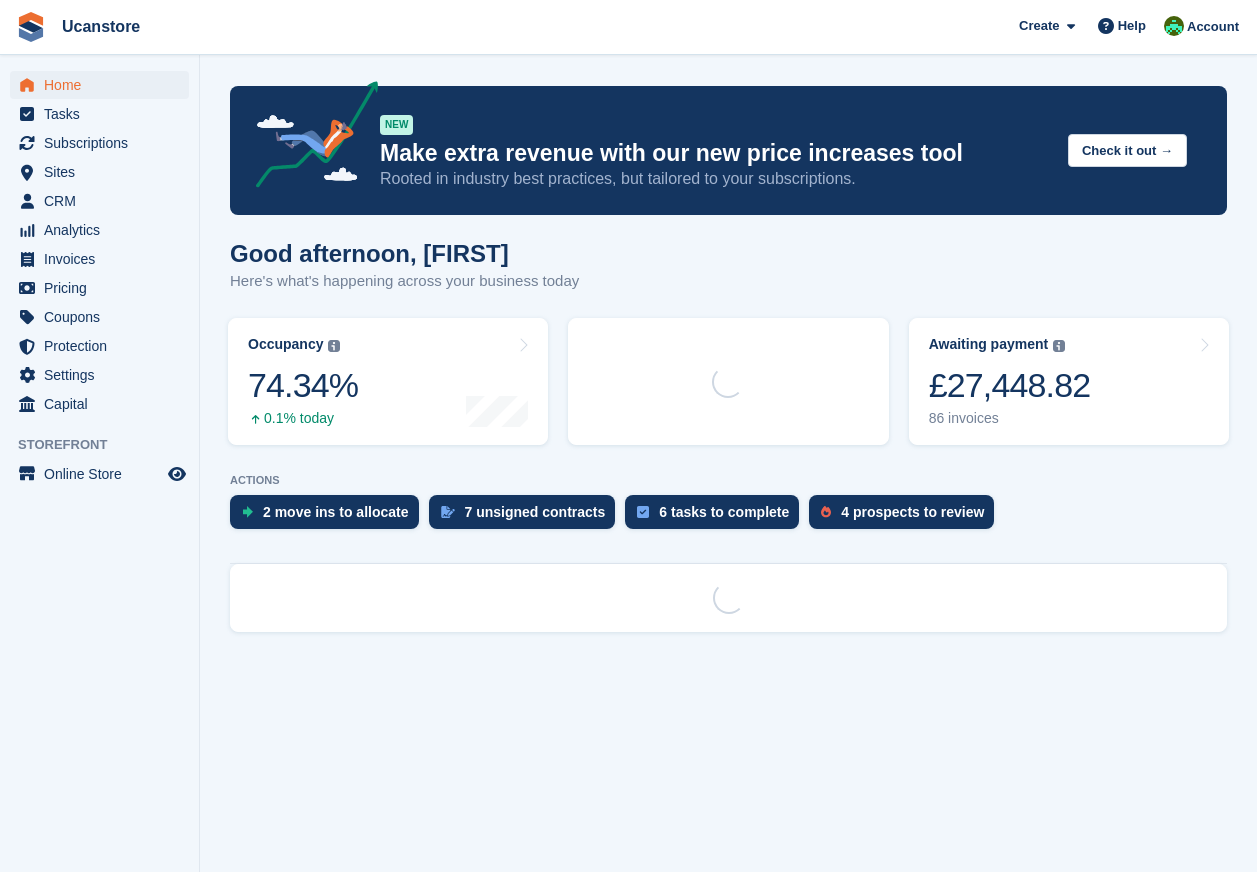 scroll, scrollTop: 0, scrollLeft: 0, axis: both 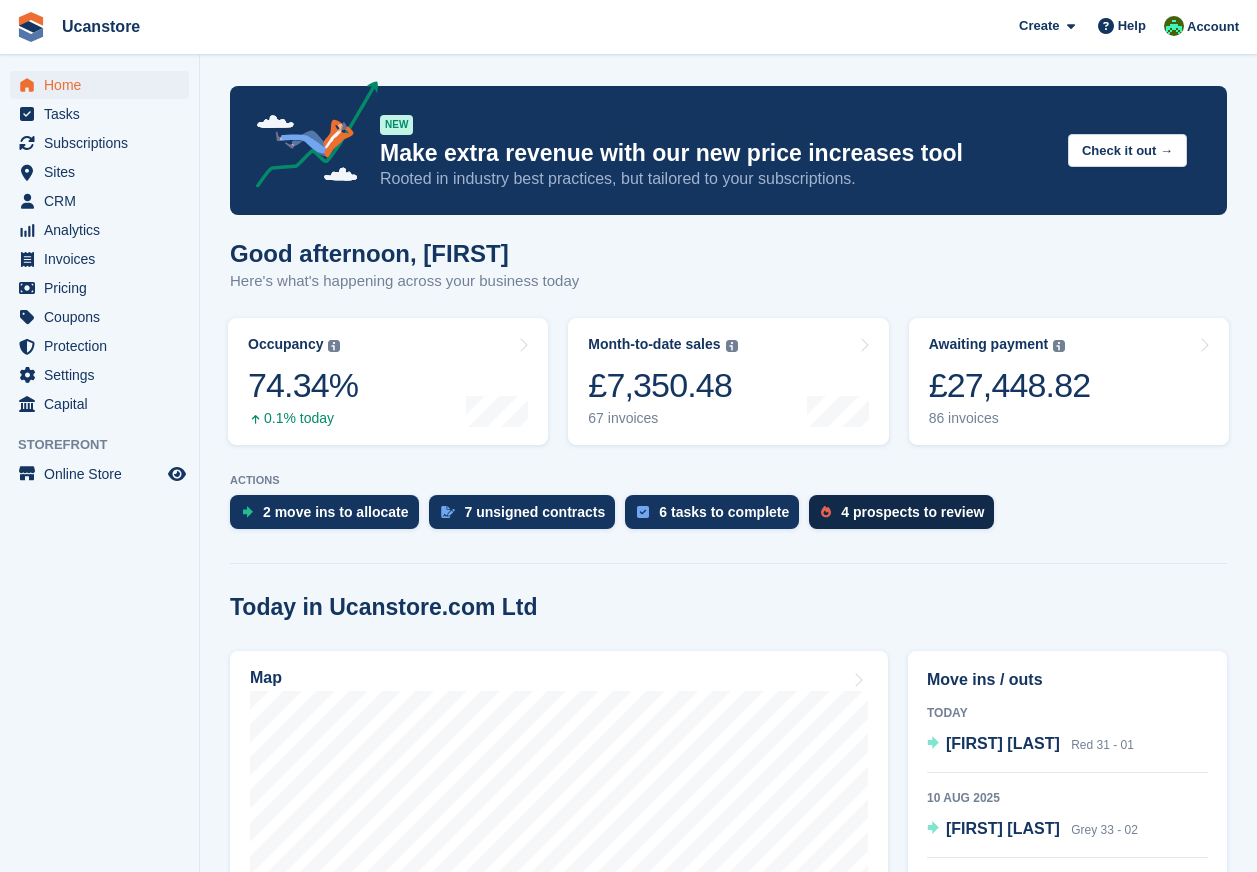 click on "4
prospects to review" at bounding box center [912, 512] 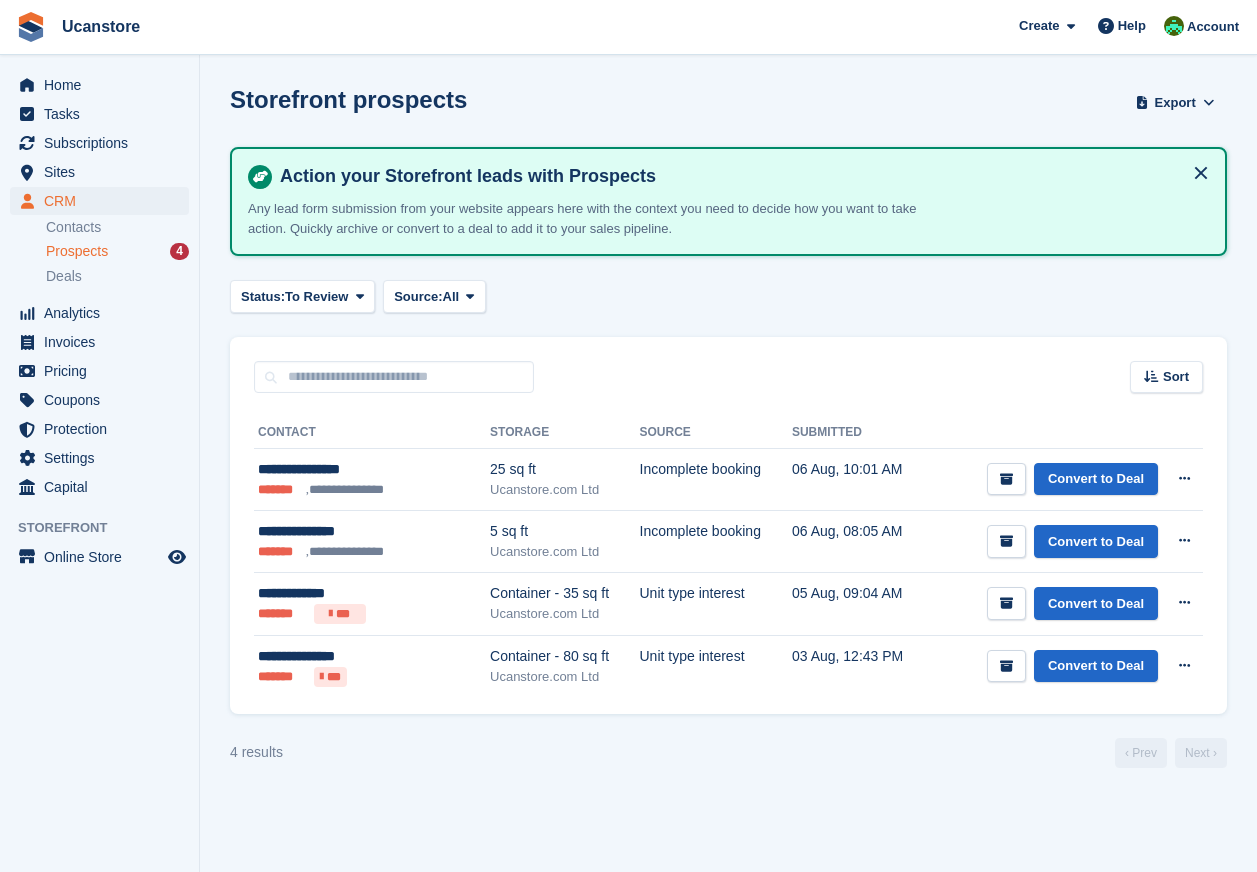 scroll, scrollTop: 0, scrollLeft: 0, axis: both 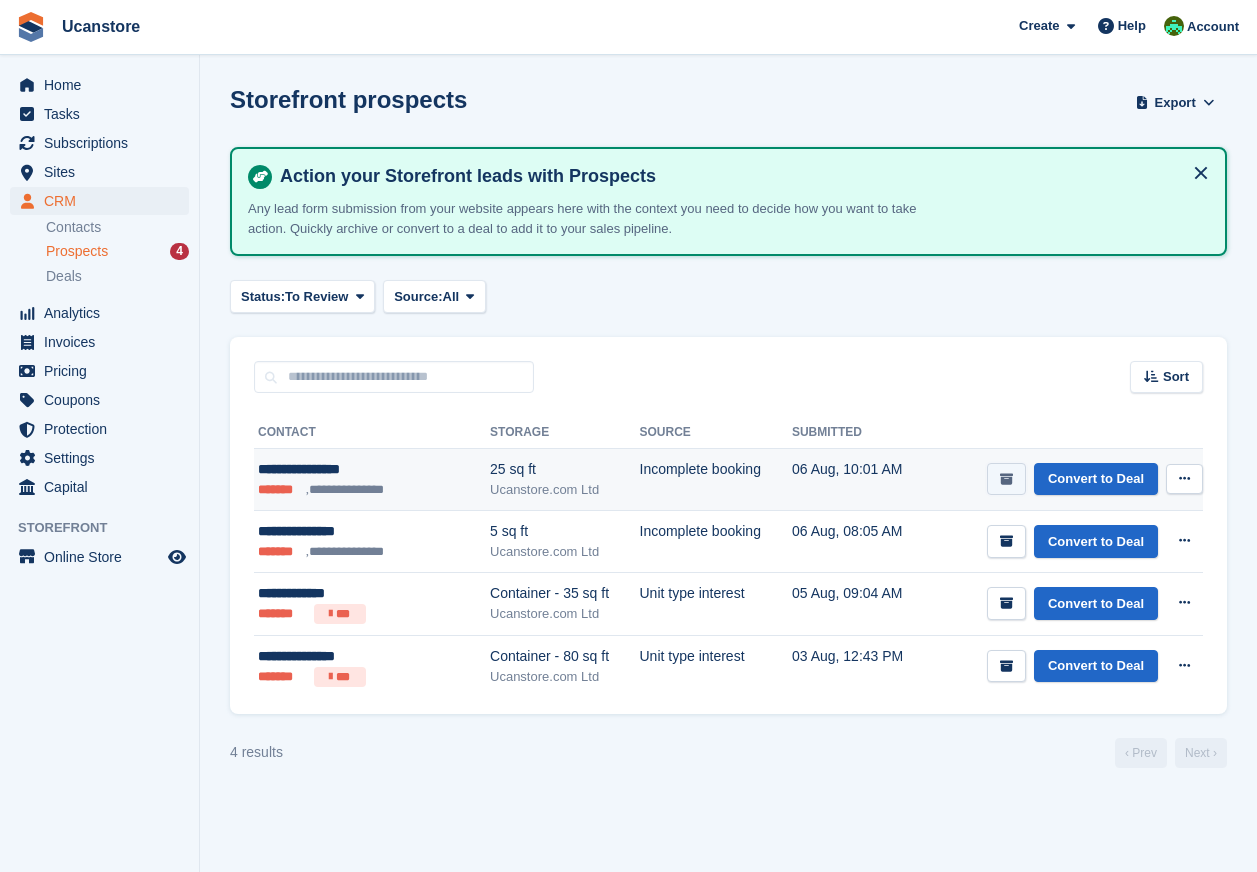 click at bounding box center [1006, 479] 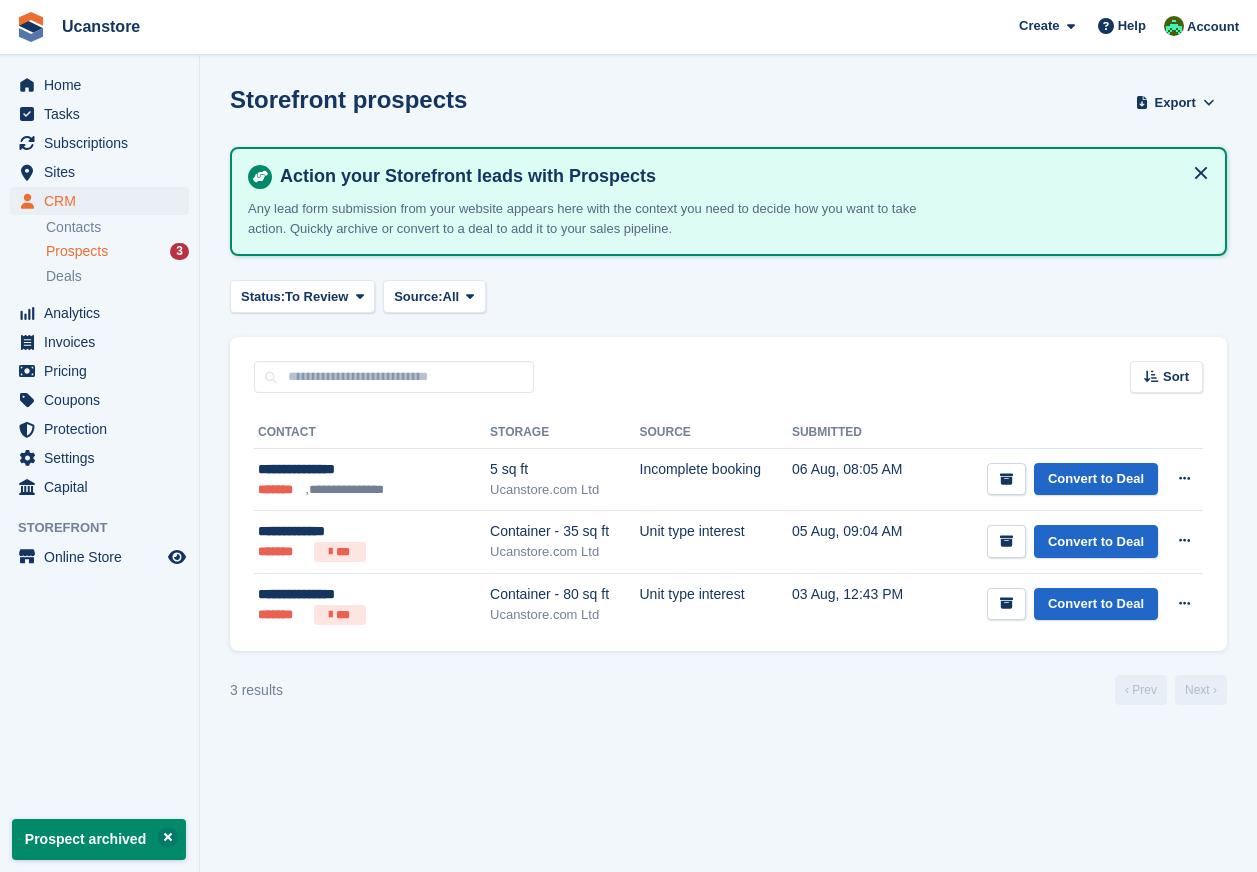 click on "Prospect archived
Storefront prospects
Export
Export Prospects
Export a CSV of all Prospects which match the current filters.
Please allow time for large exports.
Start Export
Action your Storefront leads with Prospects
Any lead form submission from your website appears here with the context you need to decide how you want to take action. Quickly archive or convert to a deal to add it to your sales pipeline.
Status:
To Review
All
Archived
To Review
Source:
All" at bounding box center [728, 436] 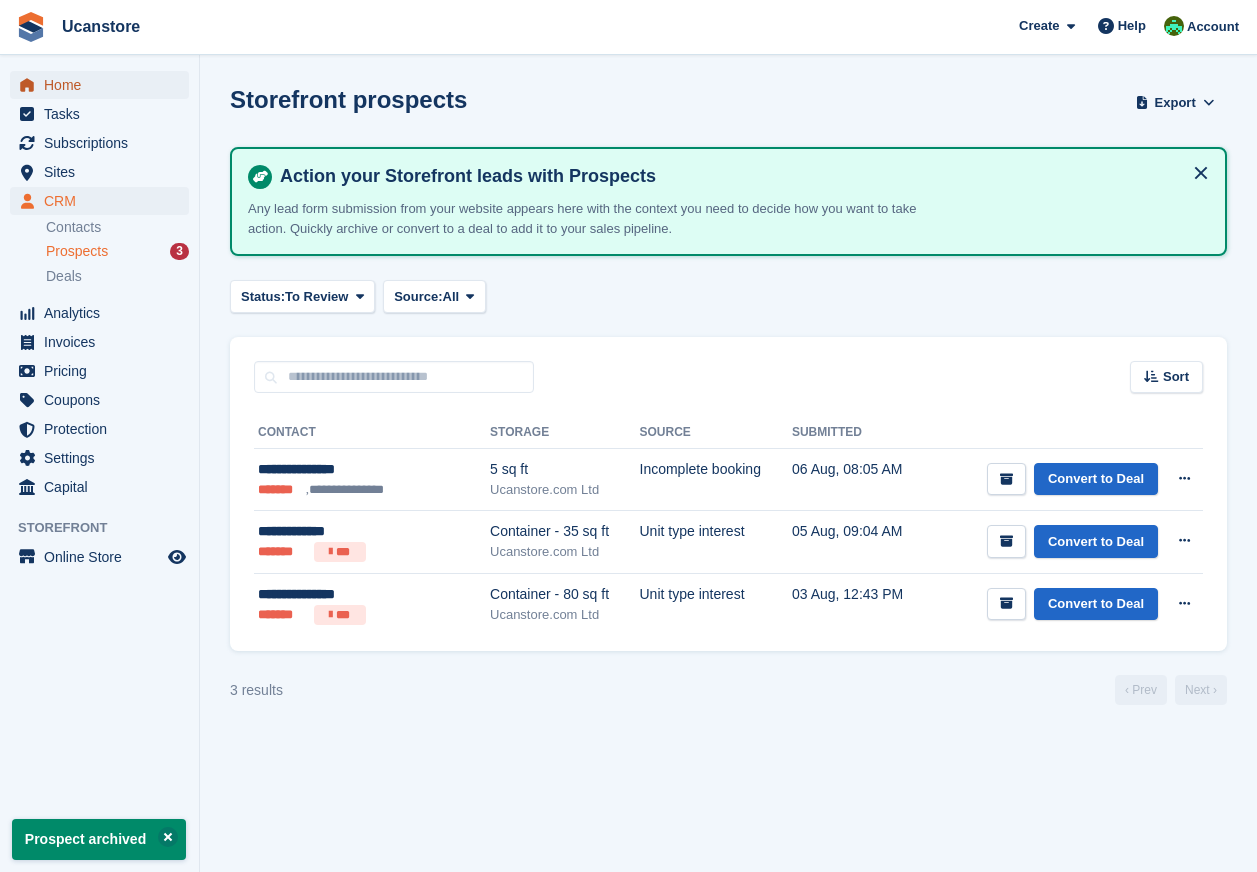 click on "Home" at bounding box center [104, 85] 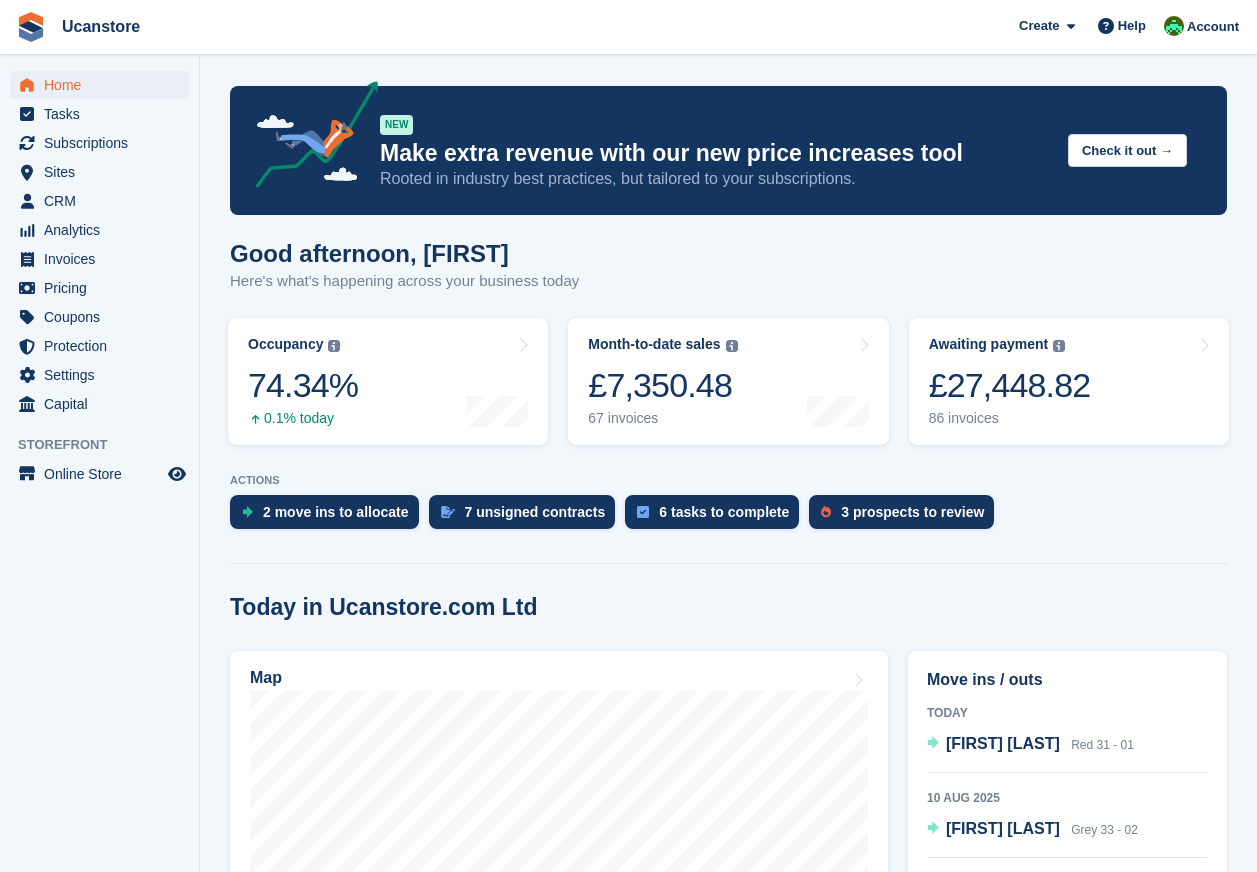 scroll, scrollTop: 0, scrollLeft: 0, axis: both 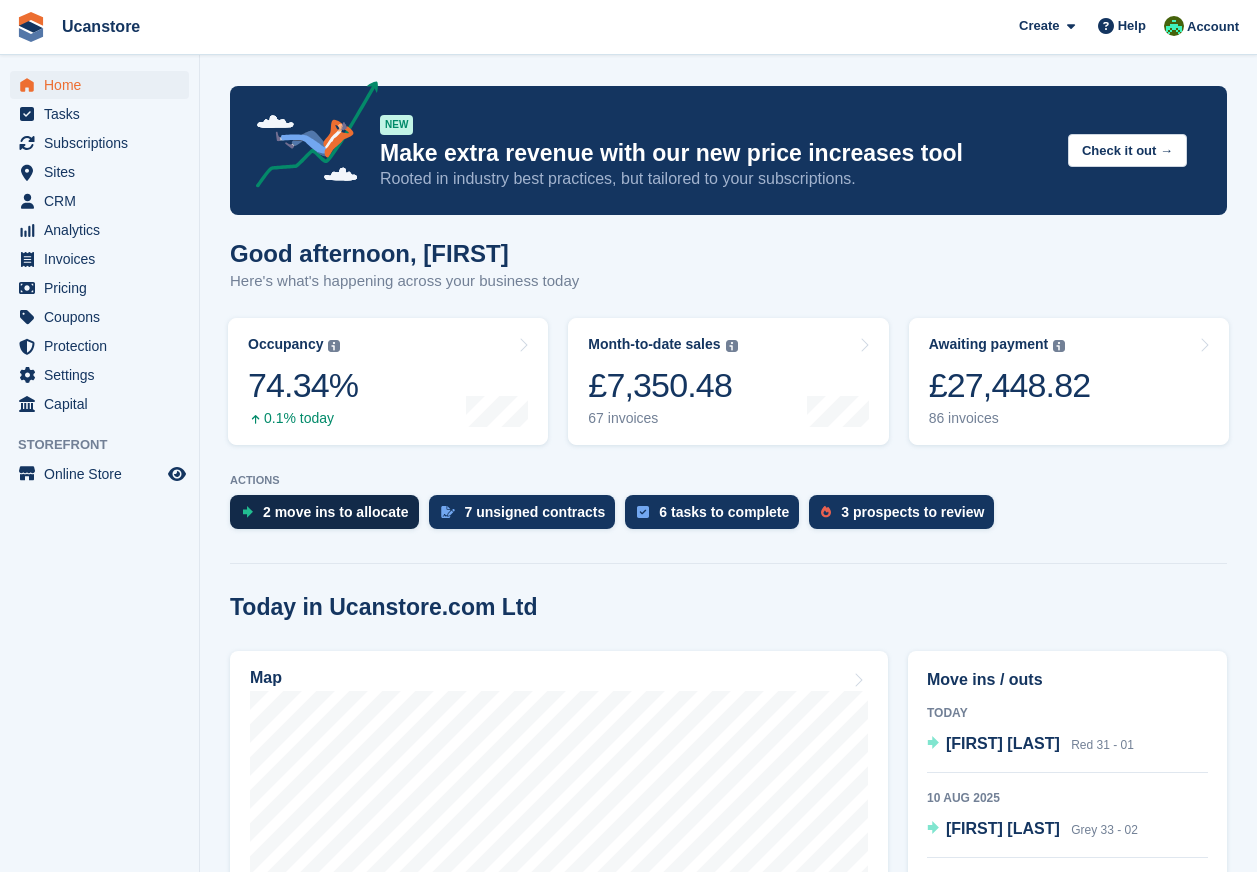 click on "2
move ins to allocate" at bounding box center [336, 512] 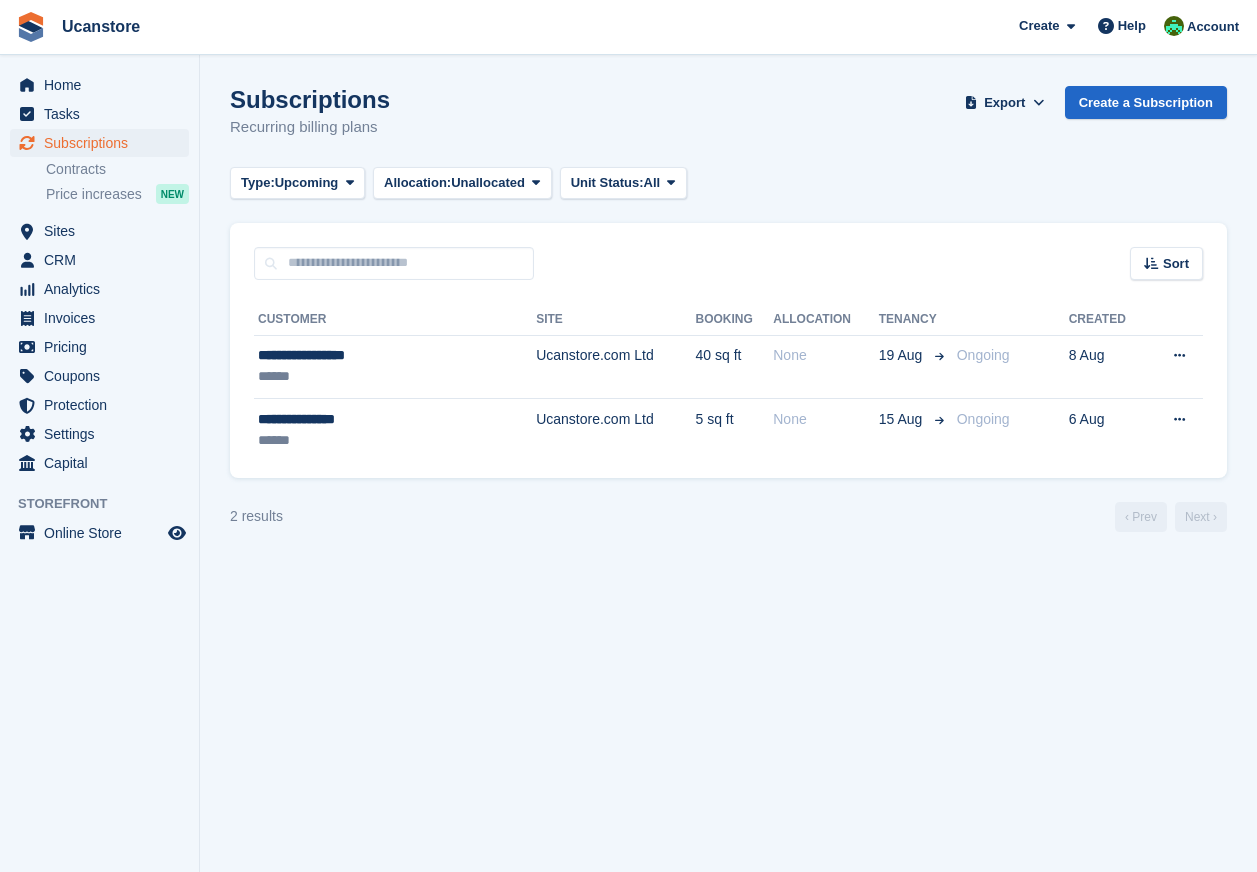scroll, scrollTop: 0, scrollLeft: 0, axis: both 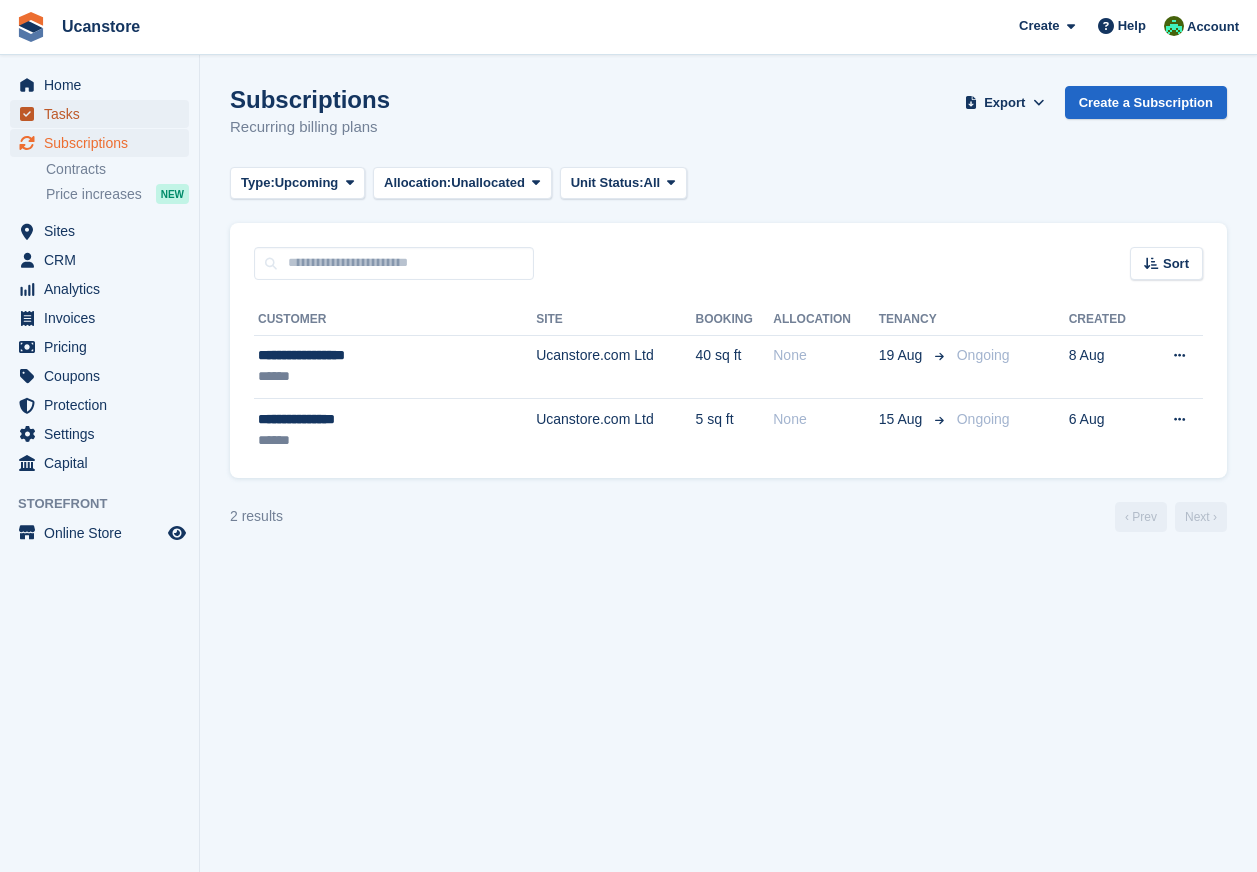 click on "Tasks" at bounding box center [104, 114] 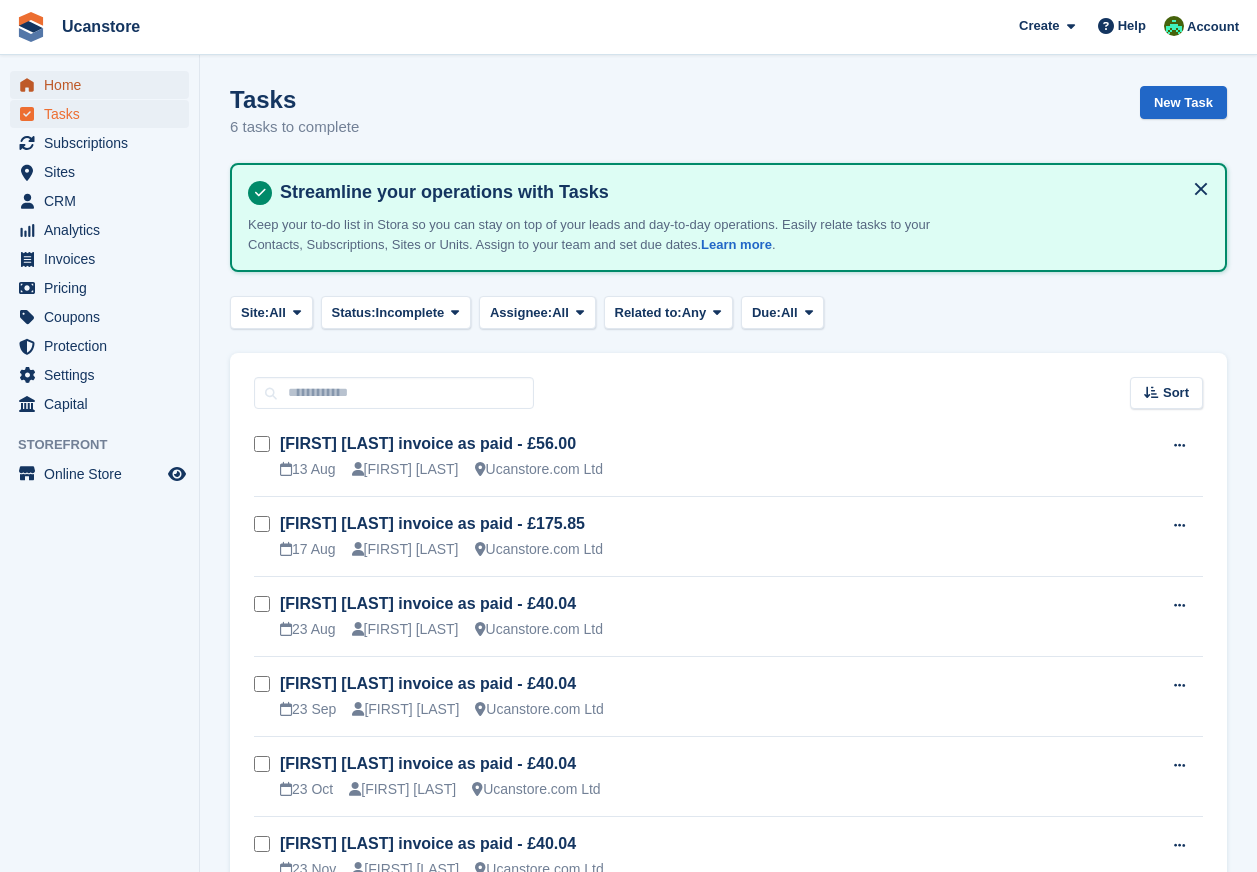 click on "Home" at bounding box center [104, 85] 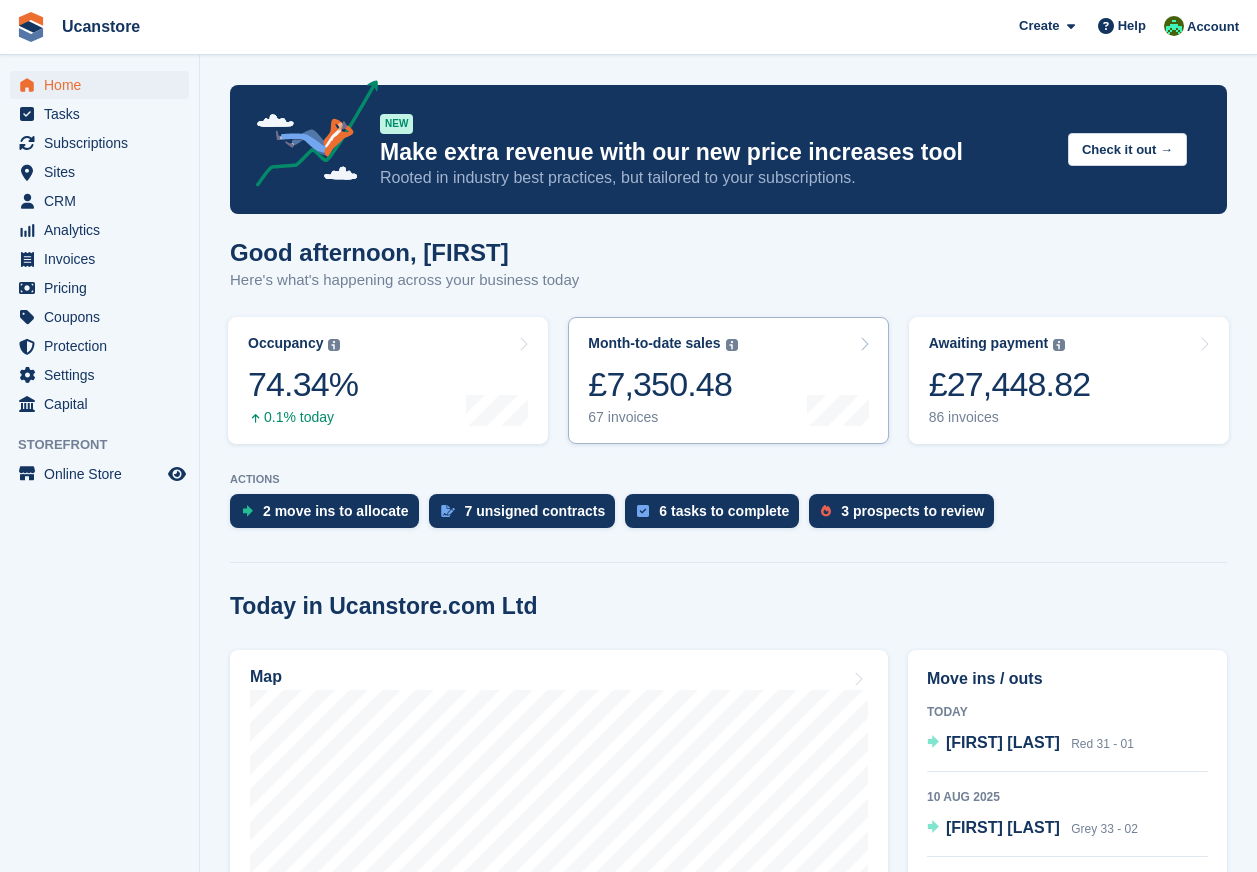 scroll, scrollTop: 0, scrollLeft: 0, axis: both 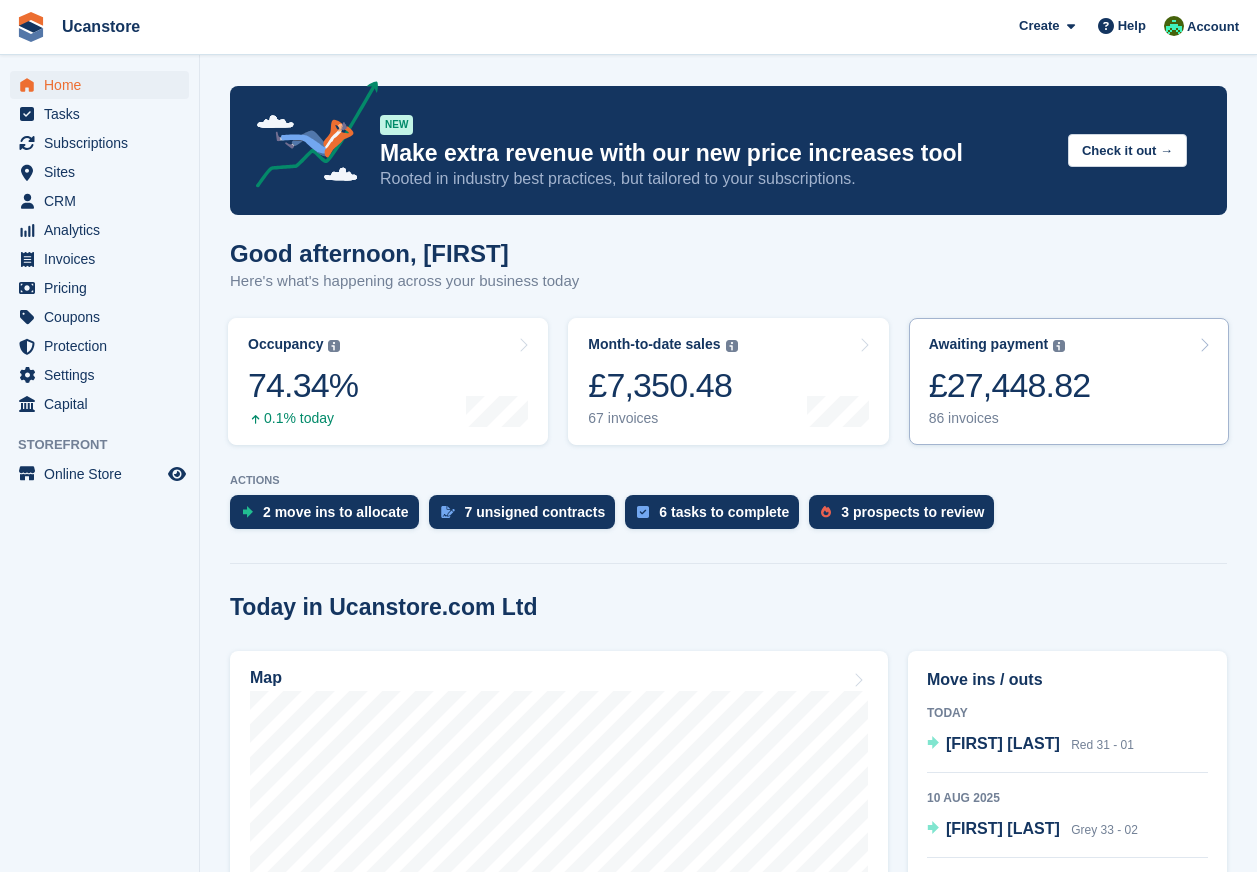 click on "Awaiting payment
The total outstanding balance on all open invoices.
£27,448.82
86 invoices" at bounding box center [1069, 381] 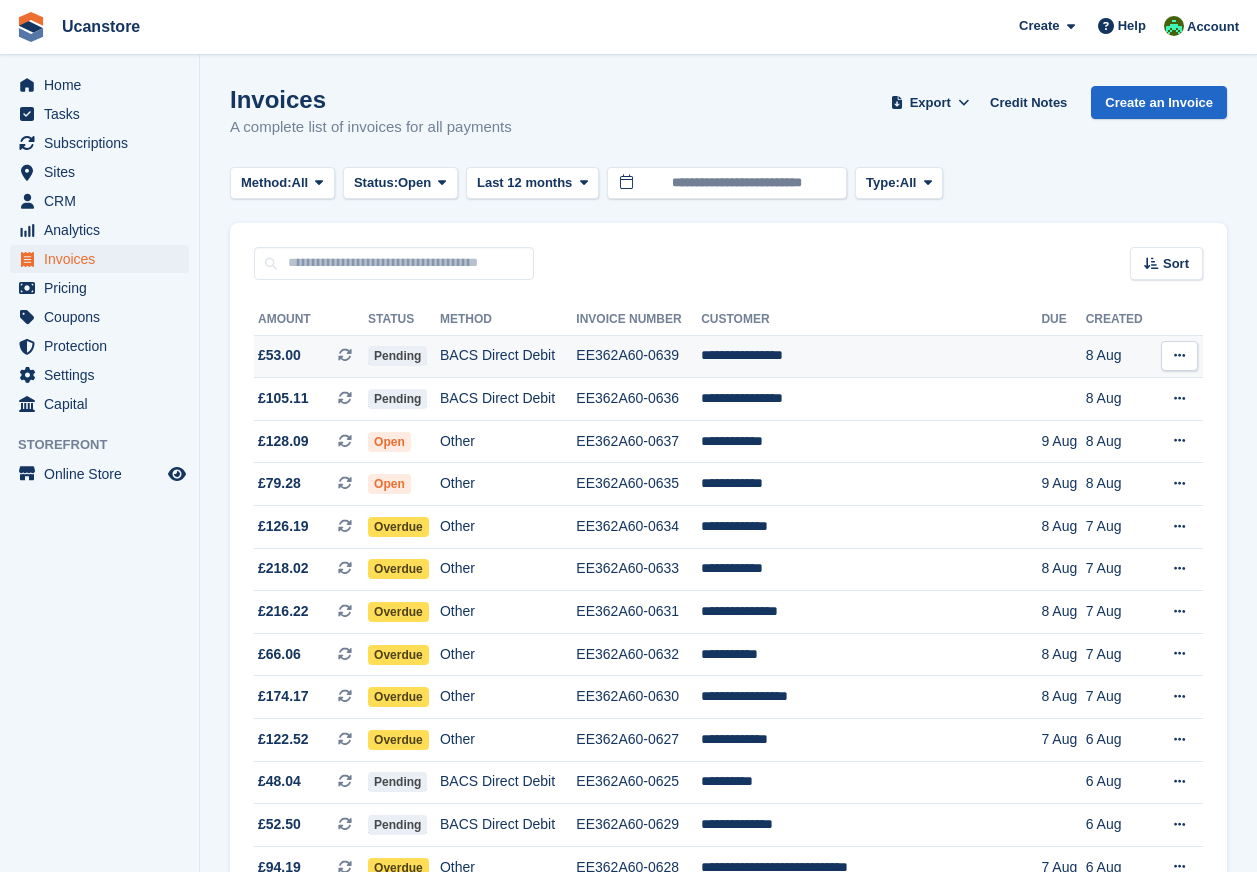 scroll, scrollTop: 0, scrollLeft: 0, axis: both 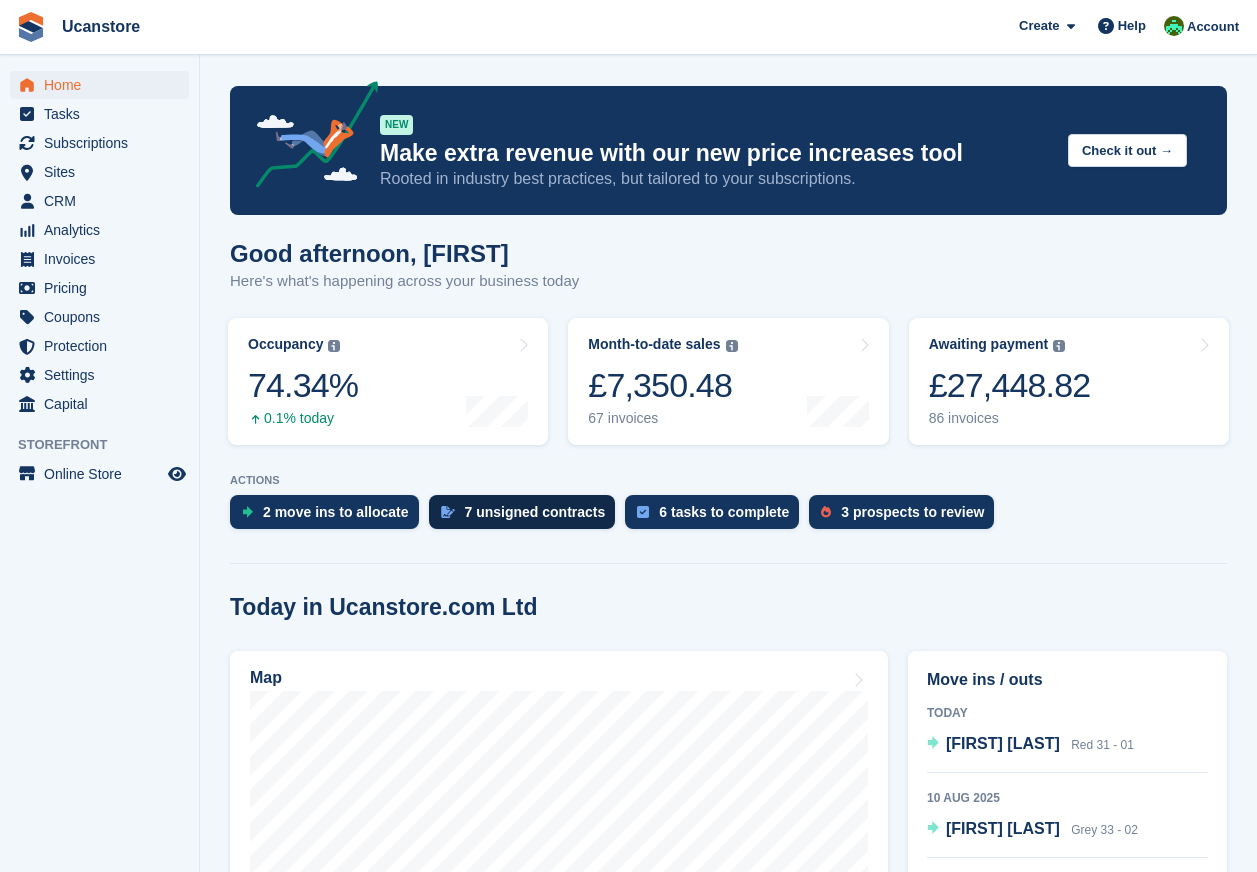 click on "7
unsigned contracts" at bounding box center [522, 512] 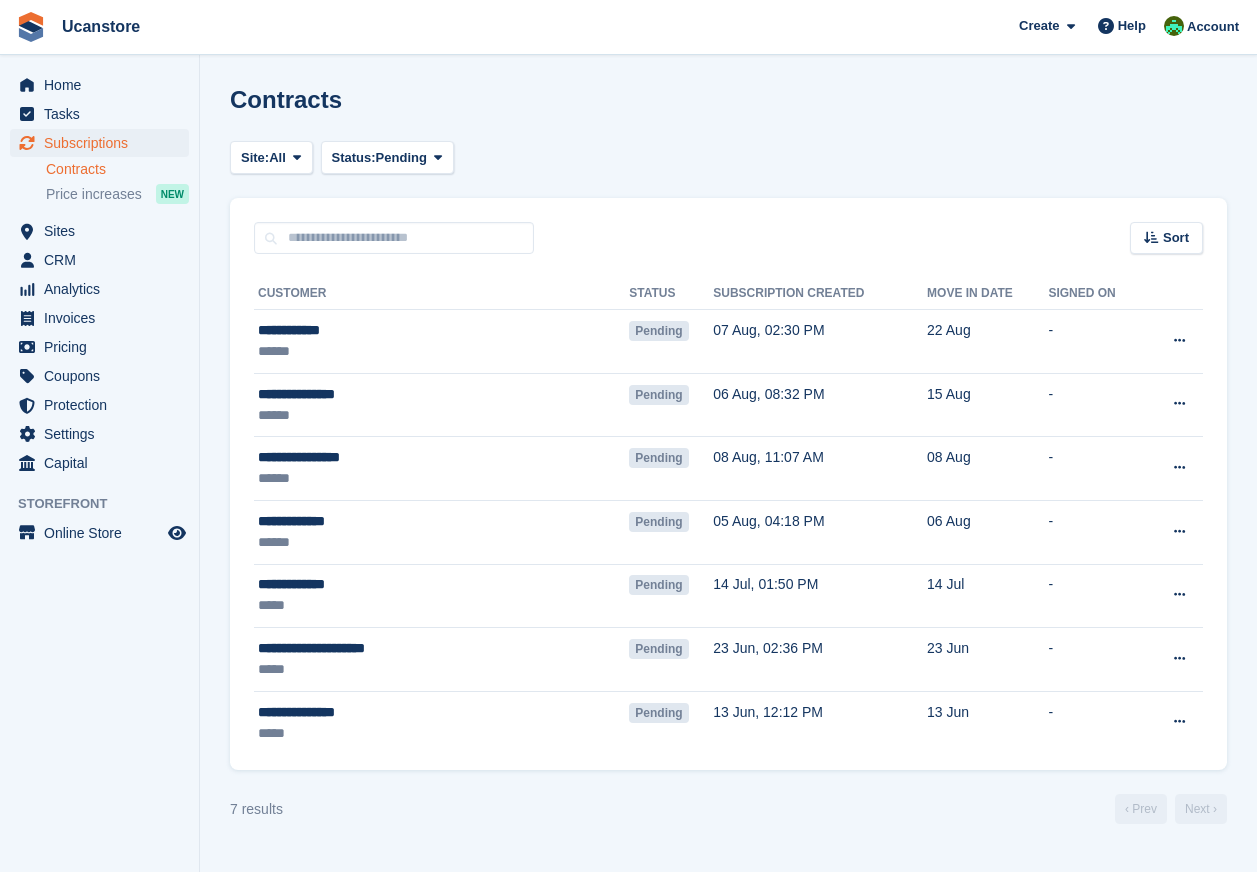 scroll, scrollTop: 0, scrollLeft: 0, axis: both 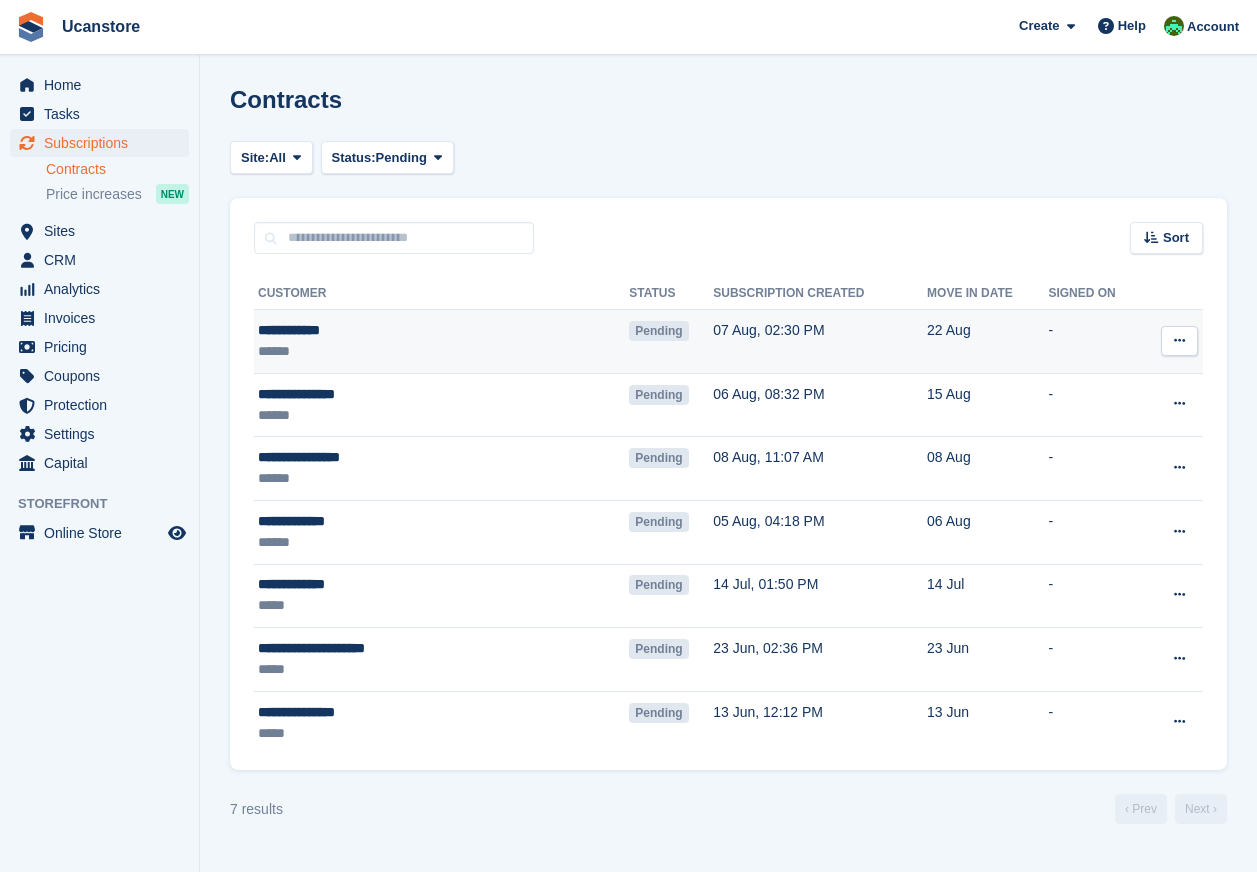 click on "******" at bounding box center [388, 351] 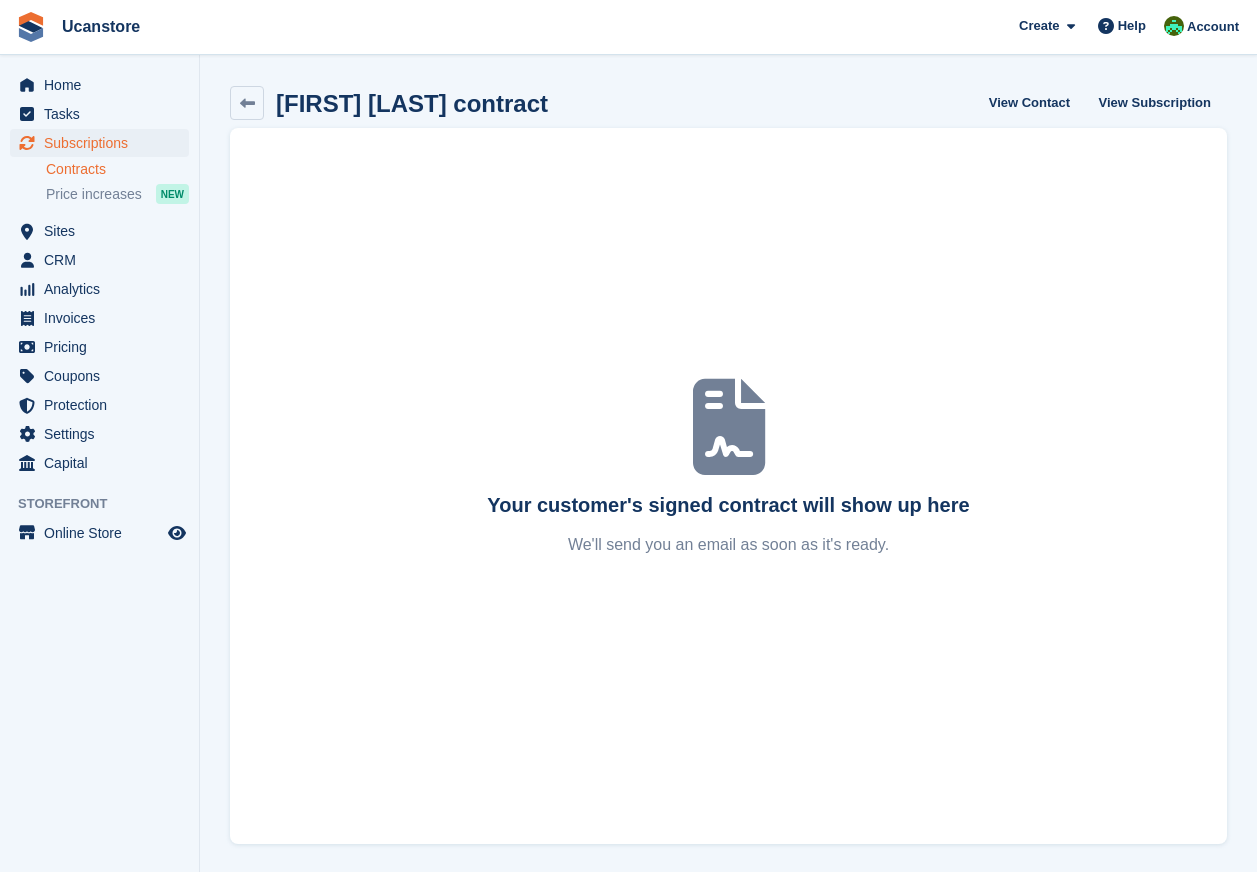 scroll, scrollTop: 0, scrollLeft: 0, axis: both 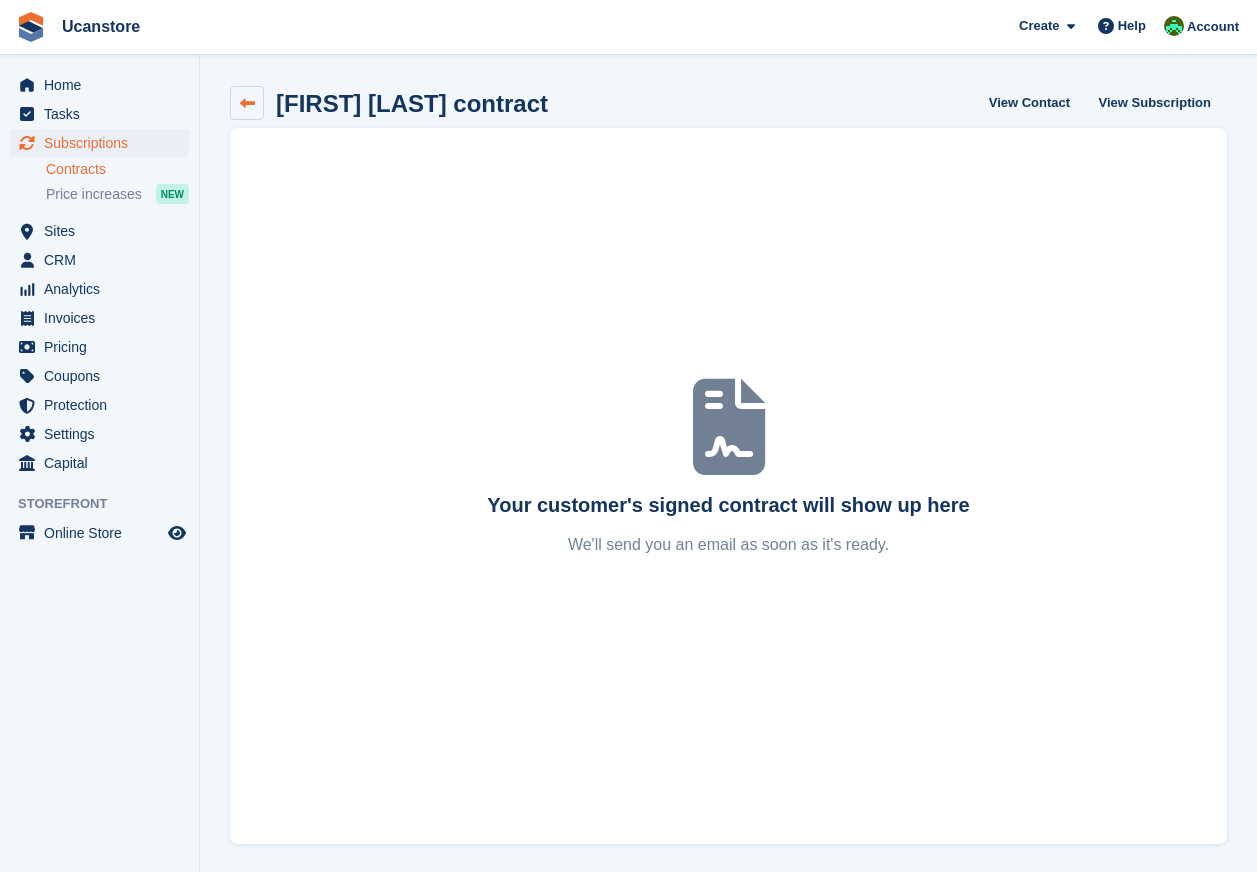 click at bounding box center [247, 103] 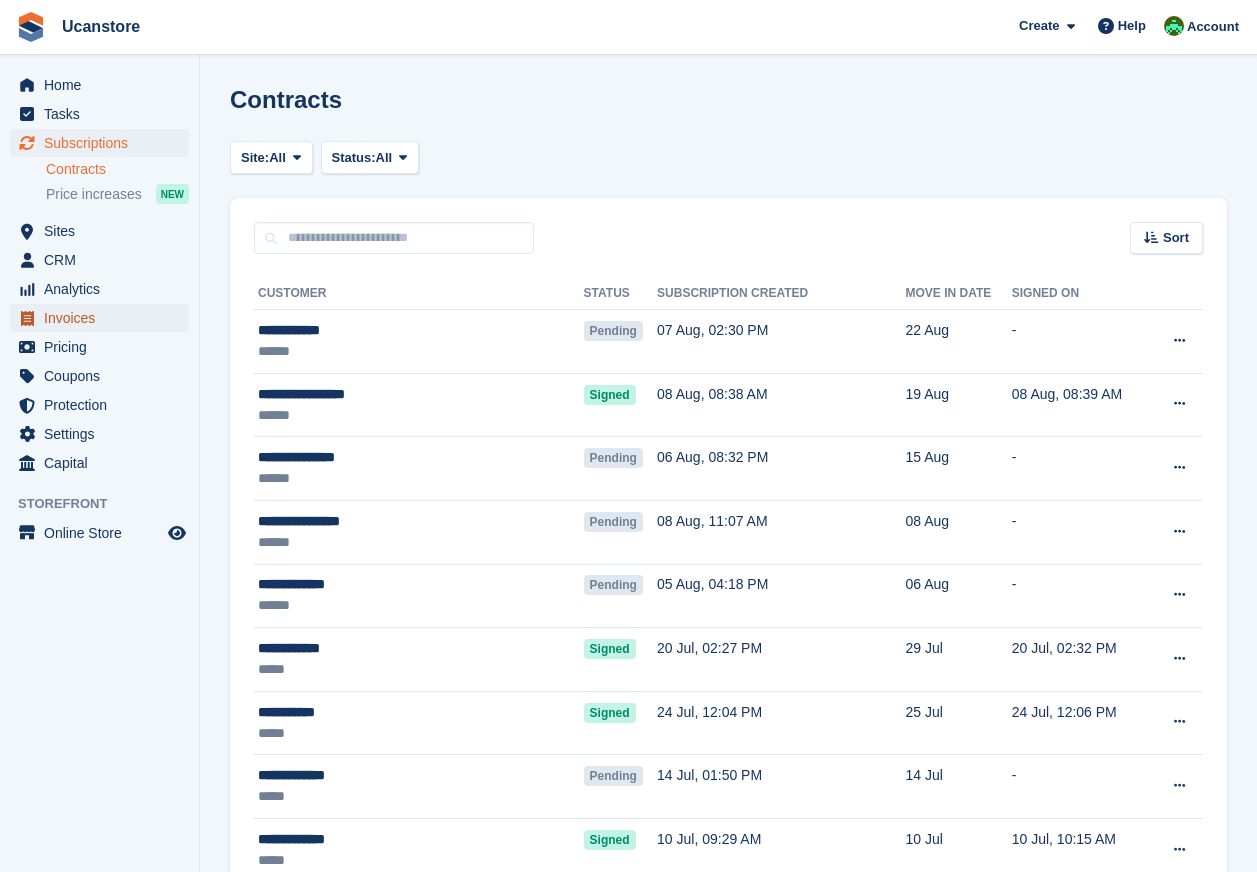 click on "Invoices" at bounding box center (104, 318) 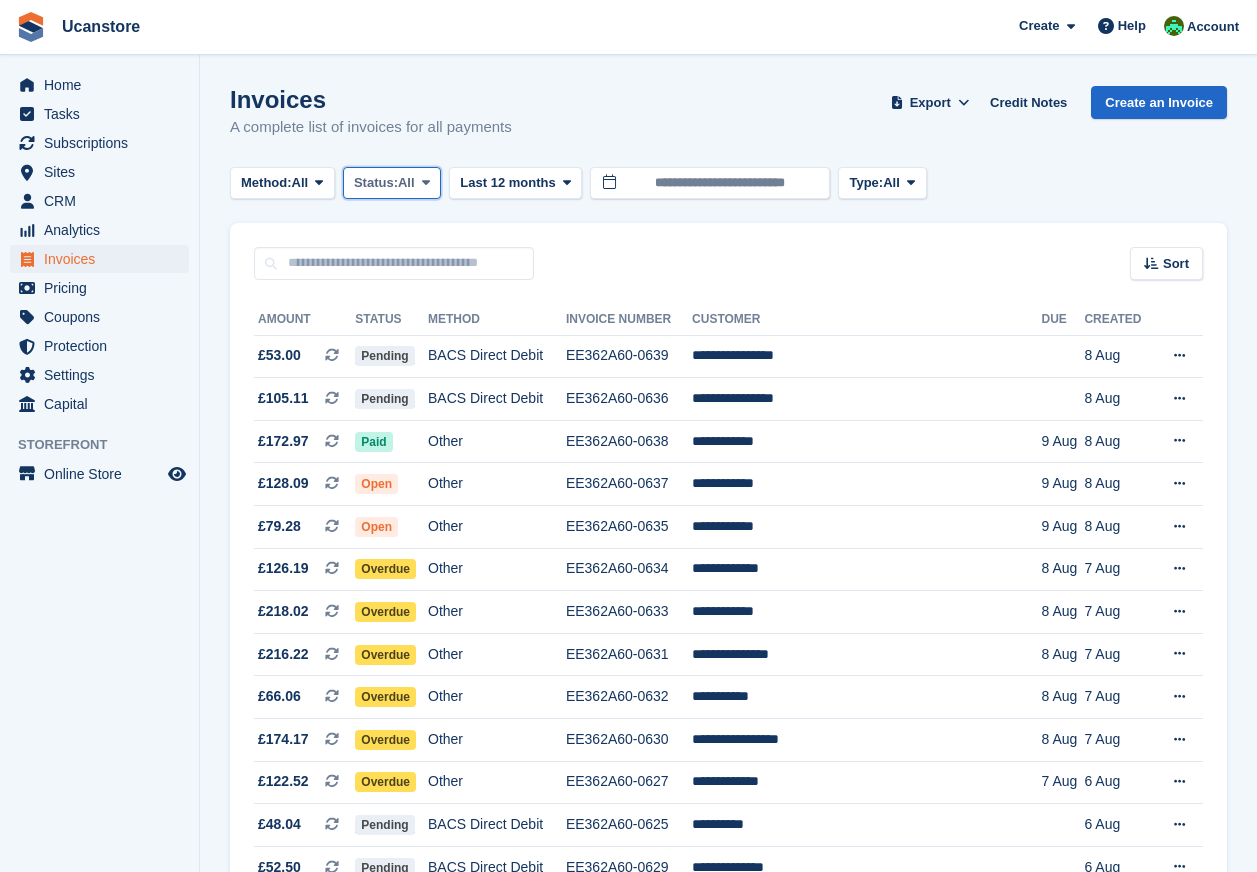 click on "All" at bounding box center [406, 183] 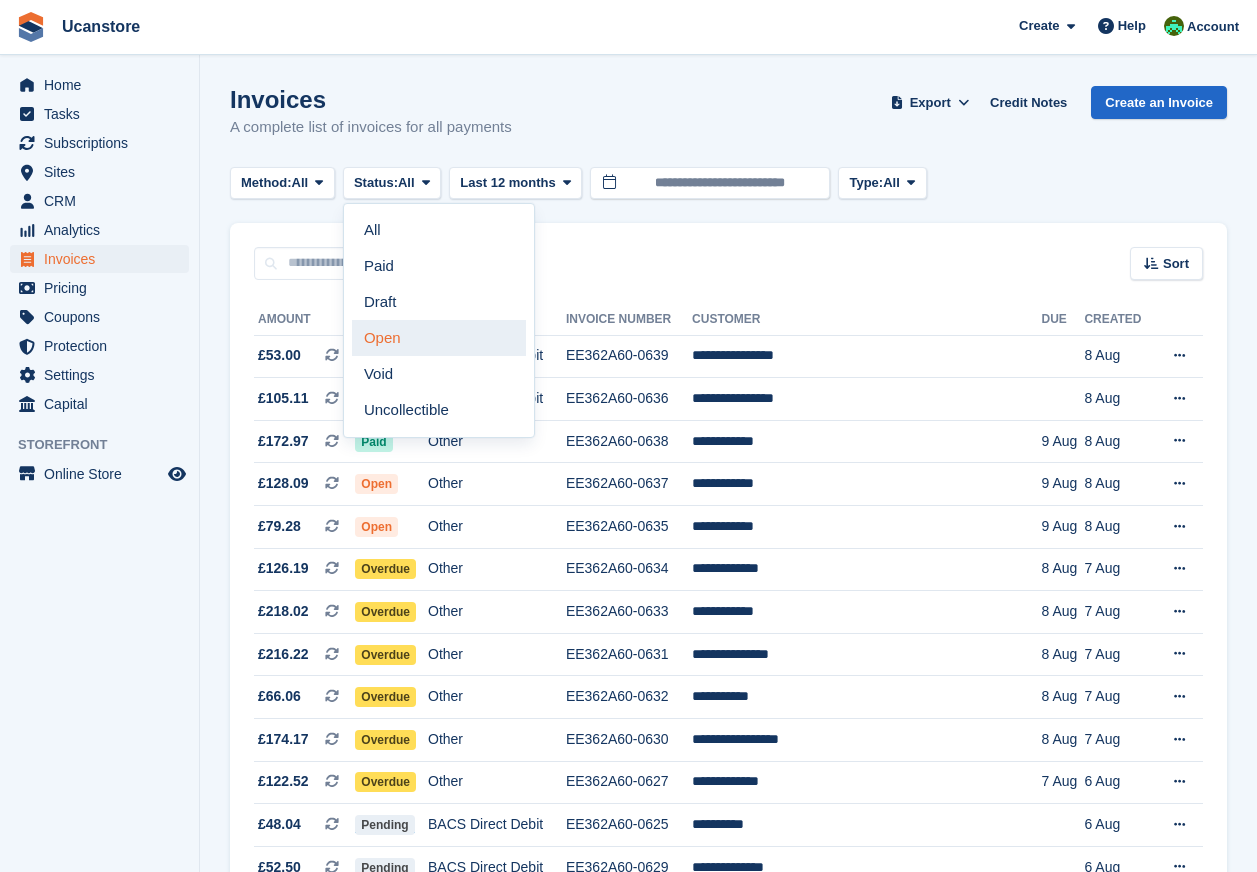 click on "Open" at bounding box center [439, 338] 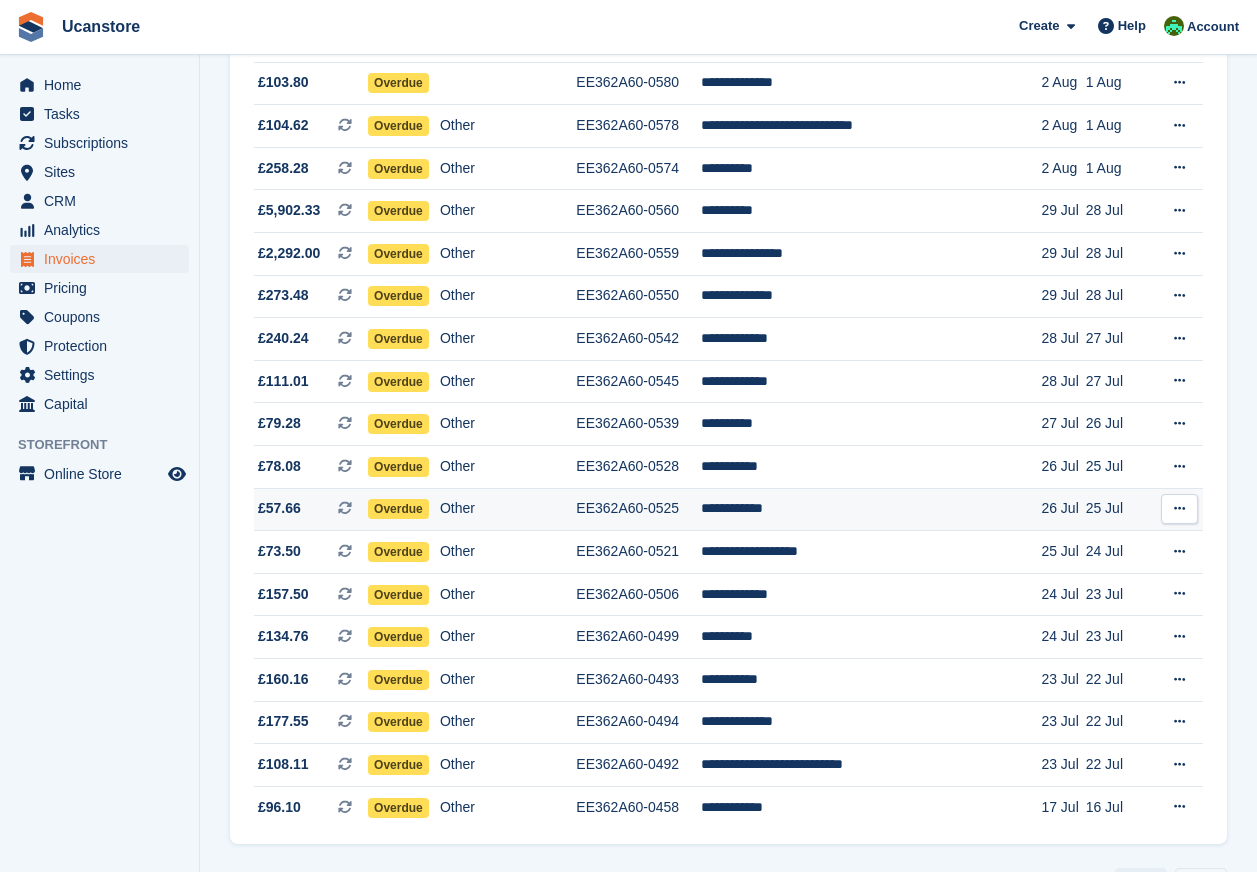 scroll, scrollTop: 1692, scrollLeft: 0, axis: vertical 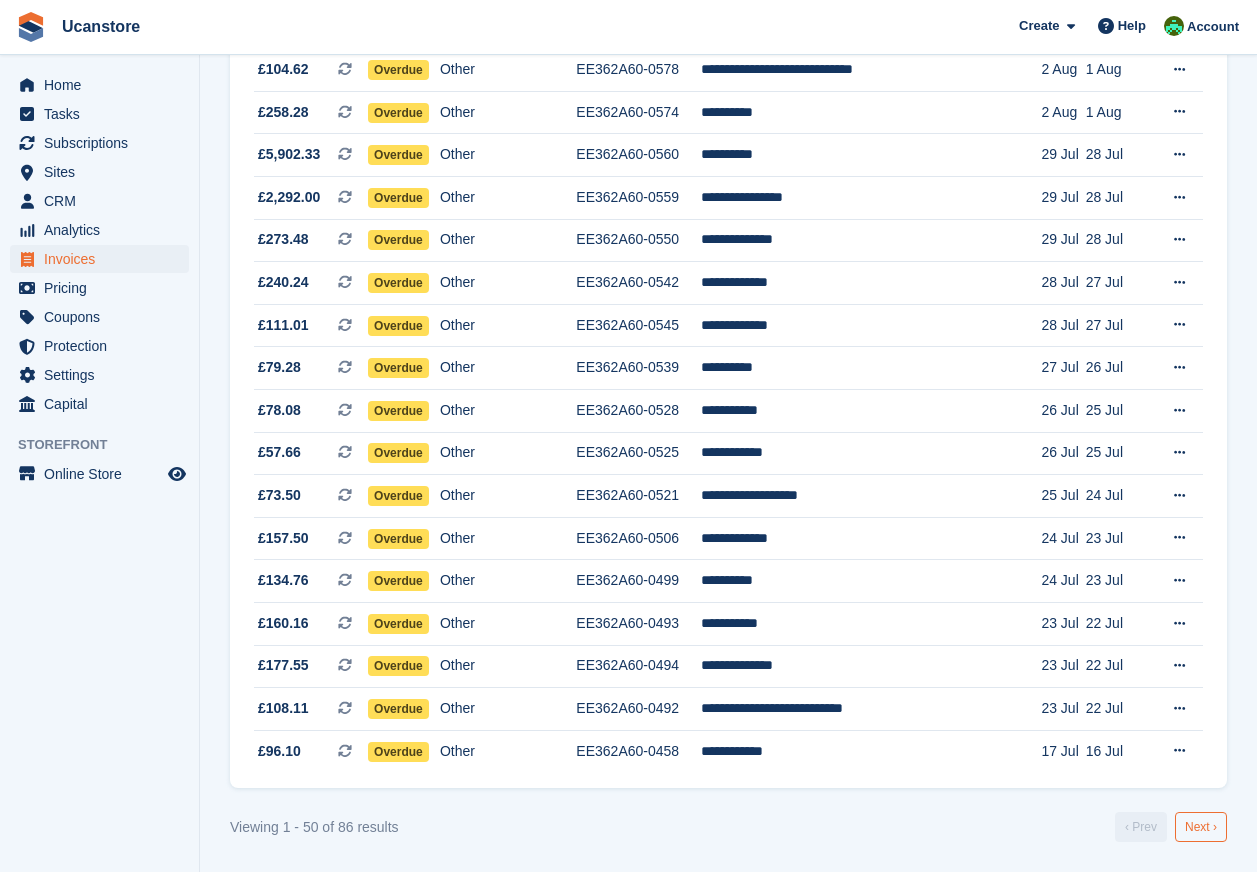 click on "Next ›" at bounding box center (1201, 827) 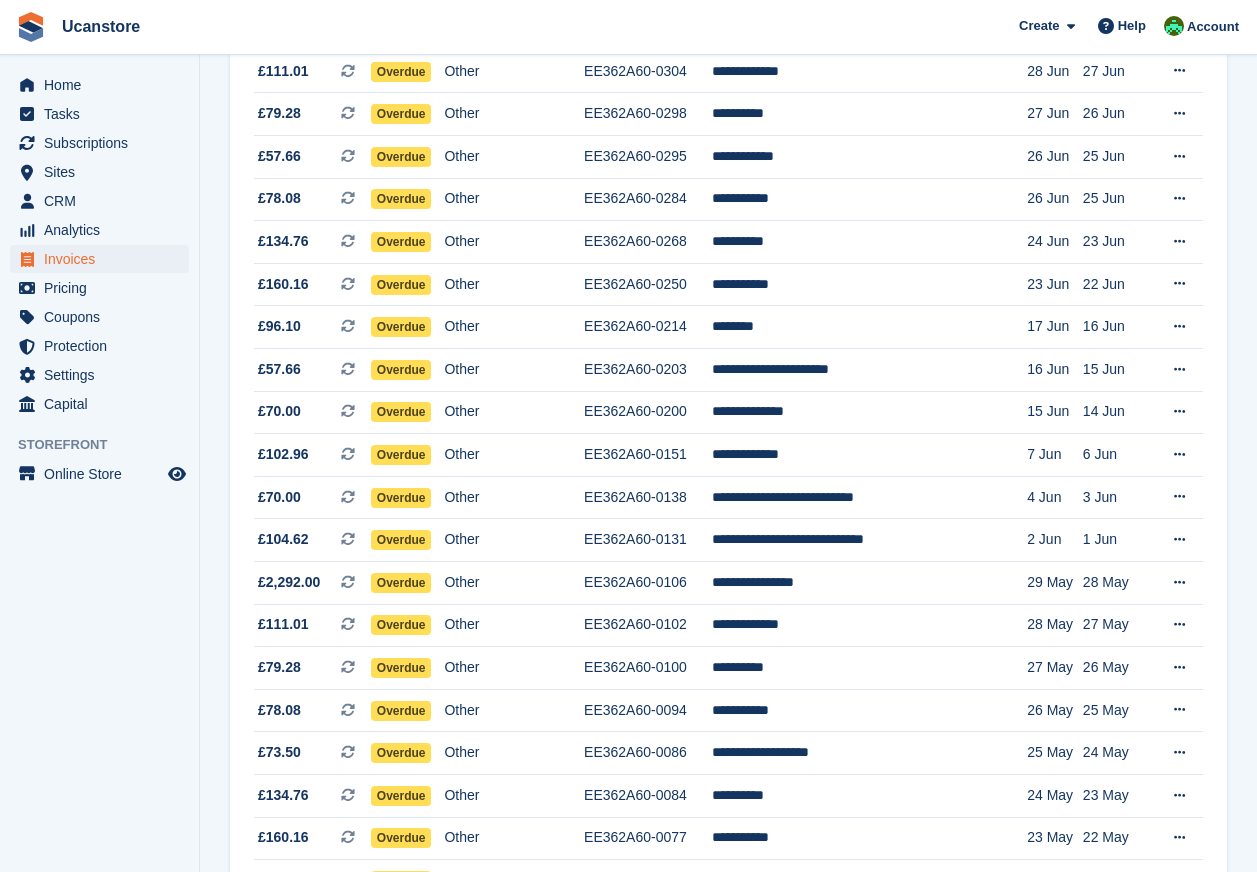 scroll, scrollTop: 696, scrollLeft: 0, axis: vertical 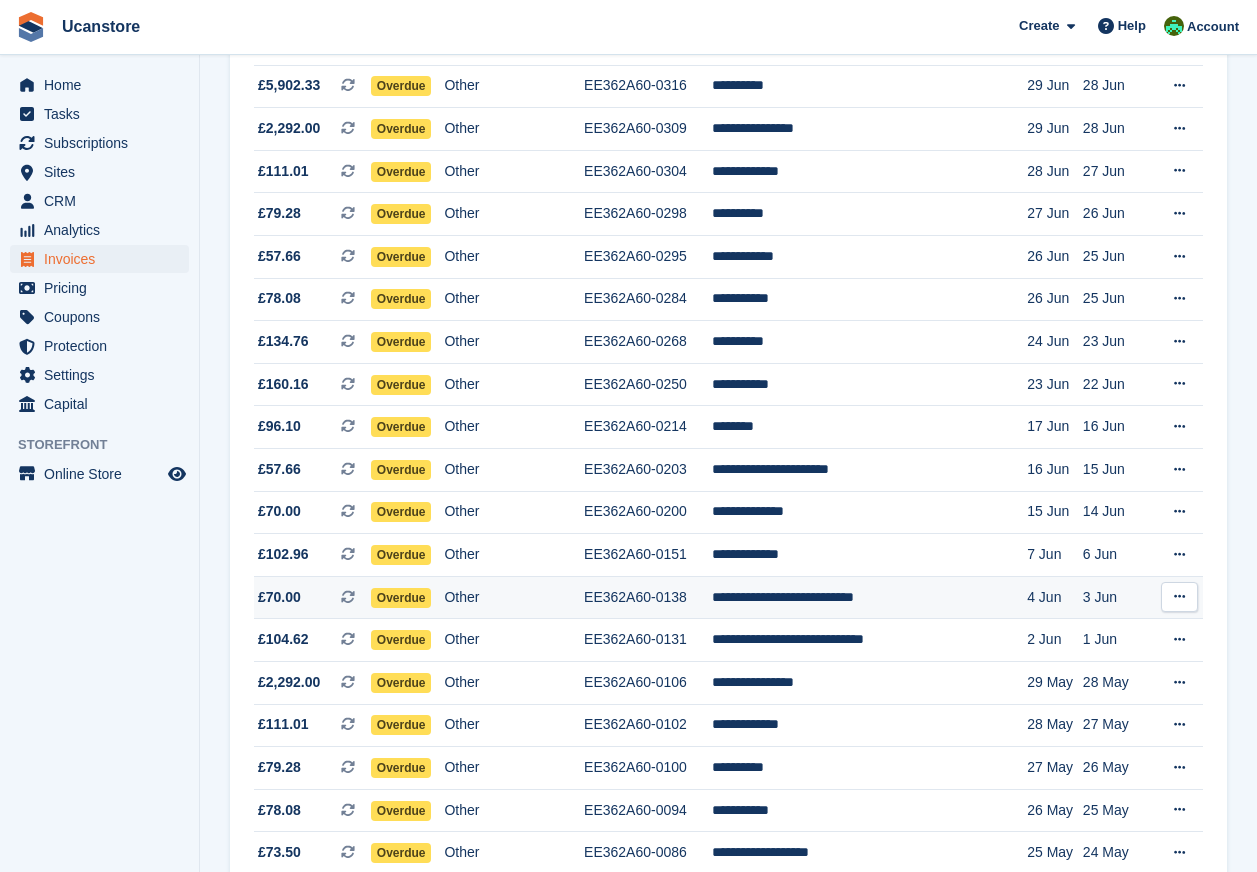 click on "**********" at bounding box center [869, 597] 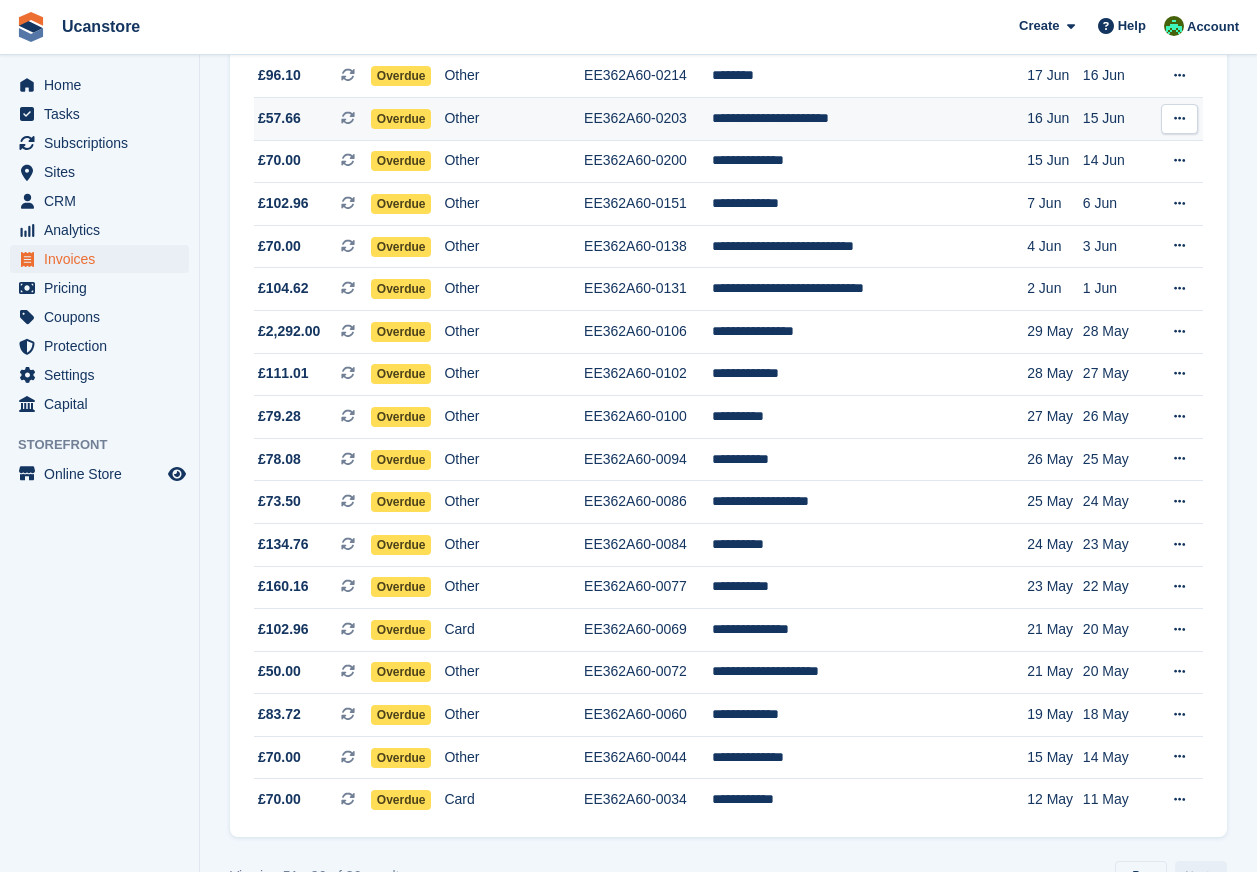 scroll, scrollTop: 1096, scrollLeft: 0, axis: vertical 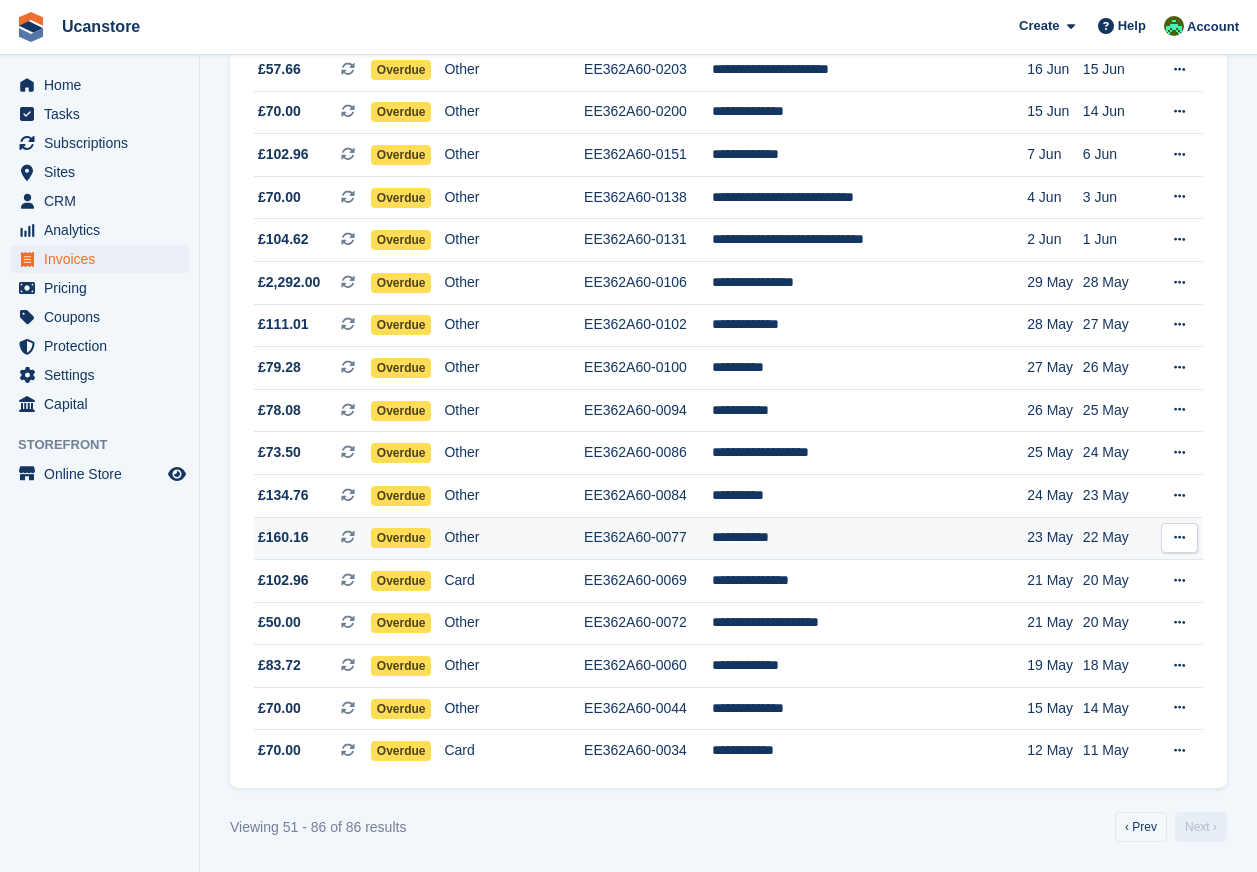 drag, startPoint x: 783, startPoint y: 535, endPoint x: 771, endPoint y: 526, distance: 15 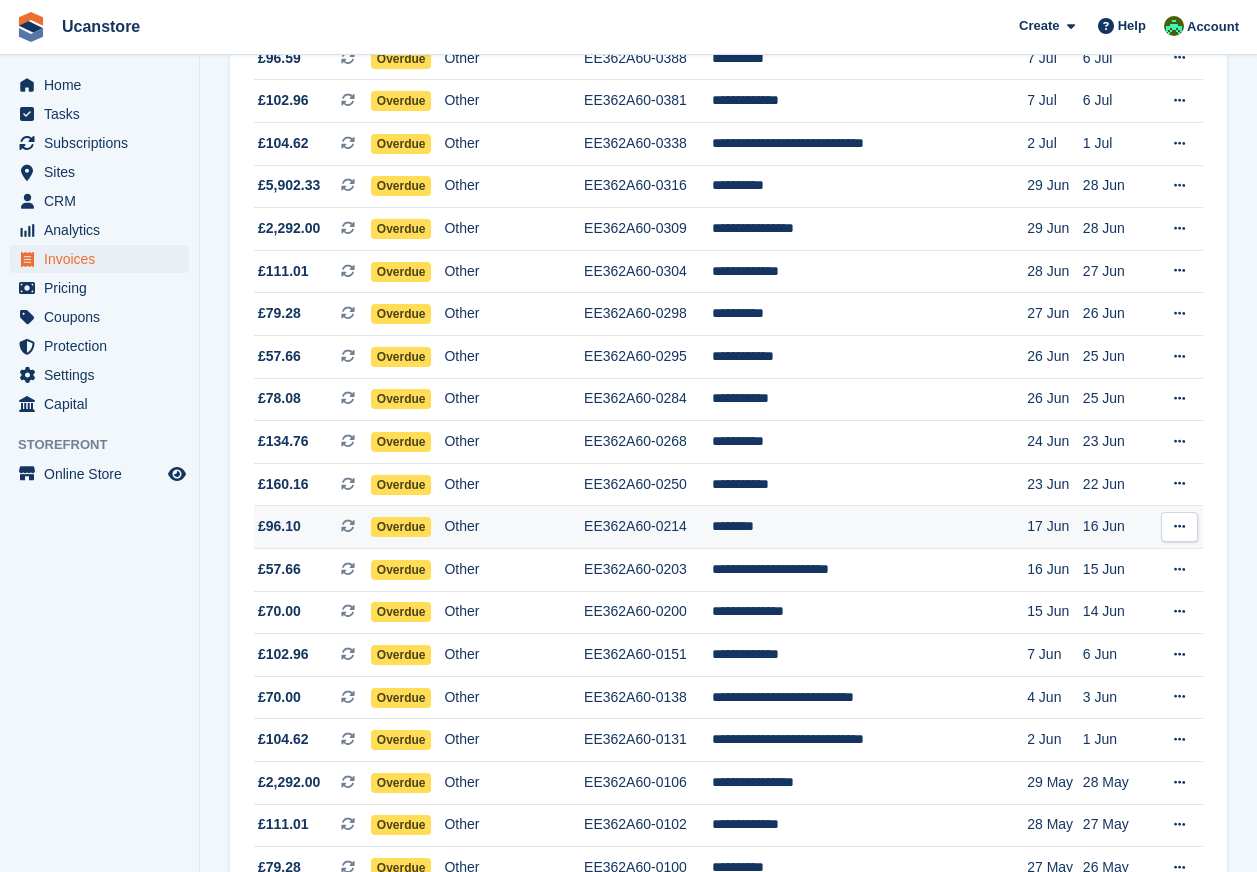 scroll, scrollTop: 1096, scrollLeft: 0, axis: vertical 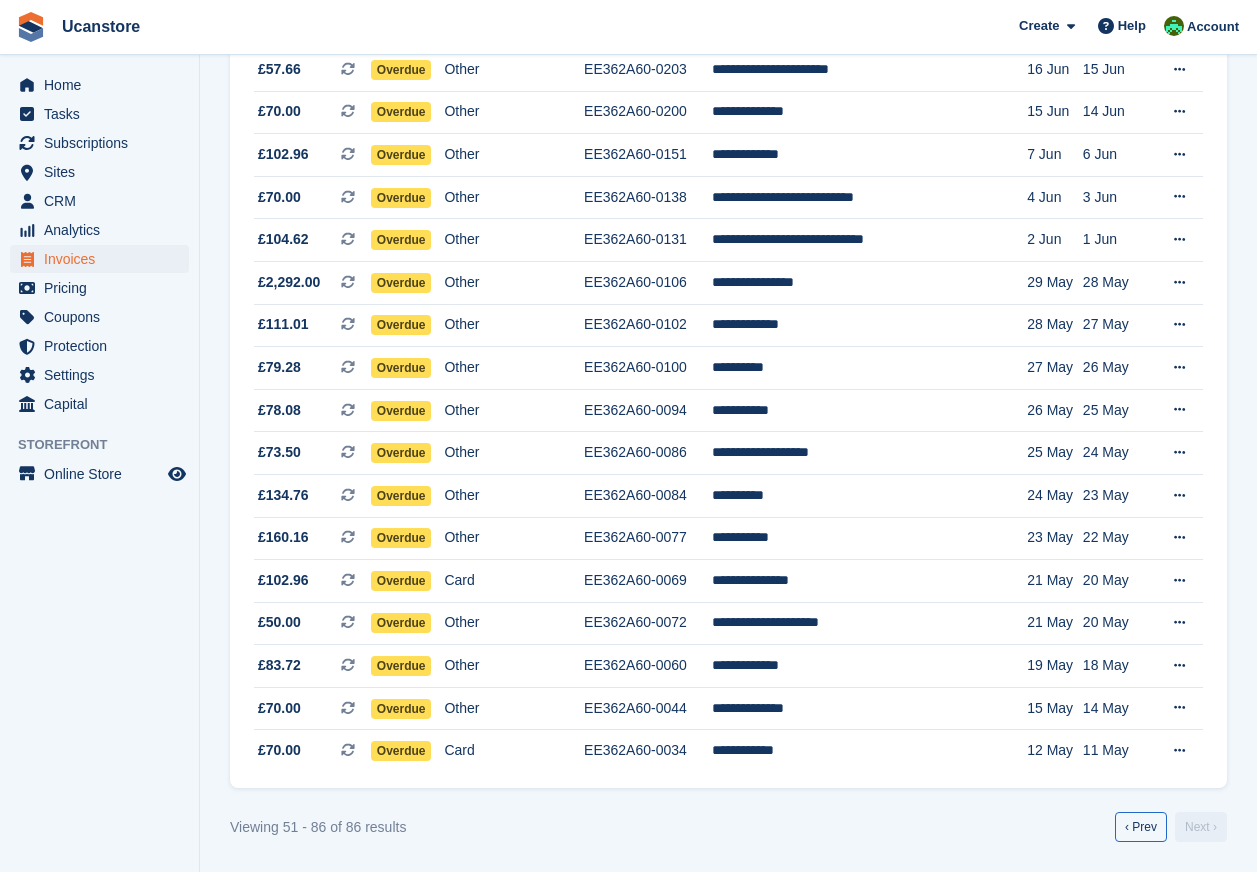 click on "‹ Prev" at bounding box center [1141, 827] 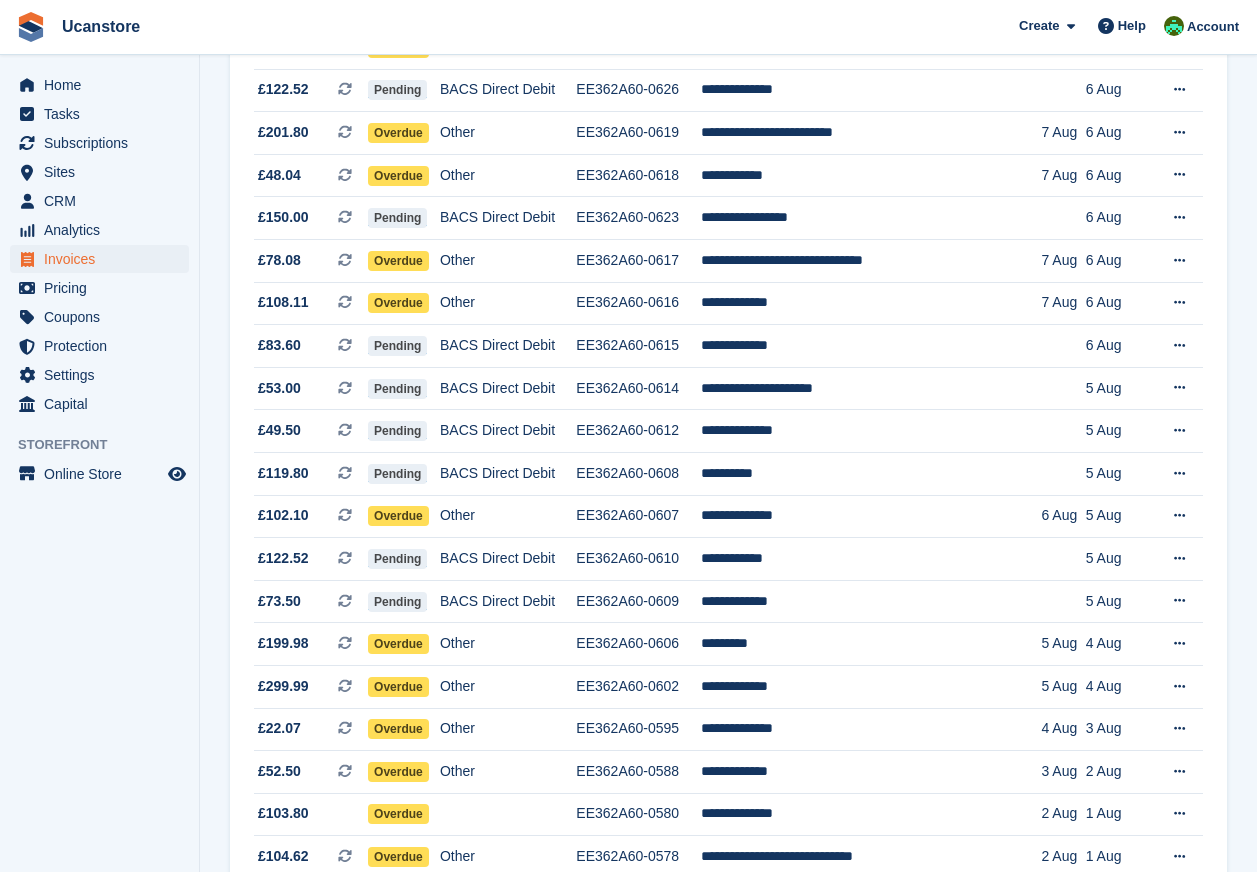 scroll, scrollTop: 892, scrollLeft: 0, axis: vertical 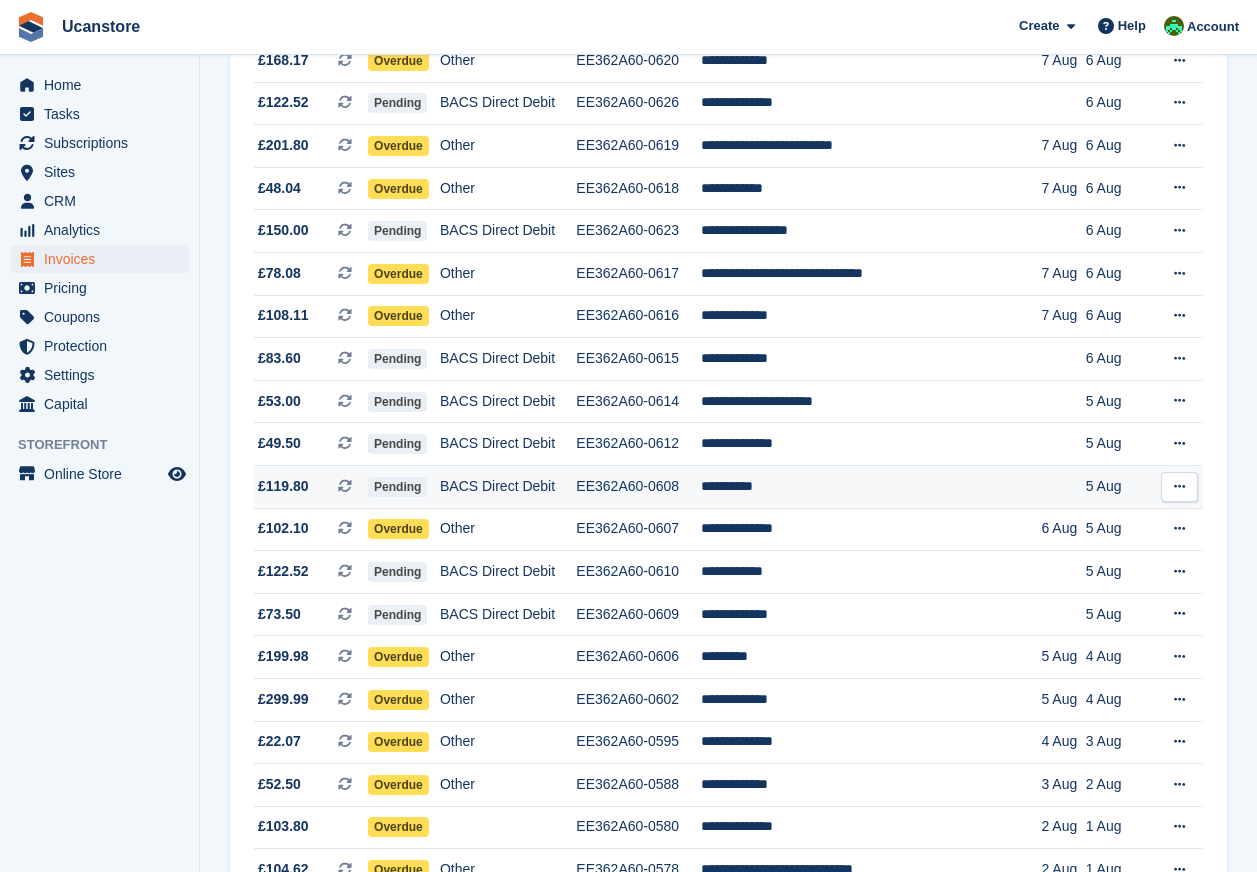 drag, startPoint x: 704, startPoint y: 477, endPoint x: 694, endPoint y: 478, distance: 10.049875 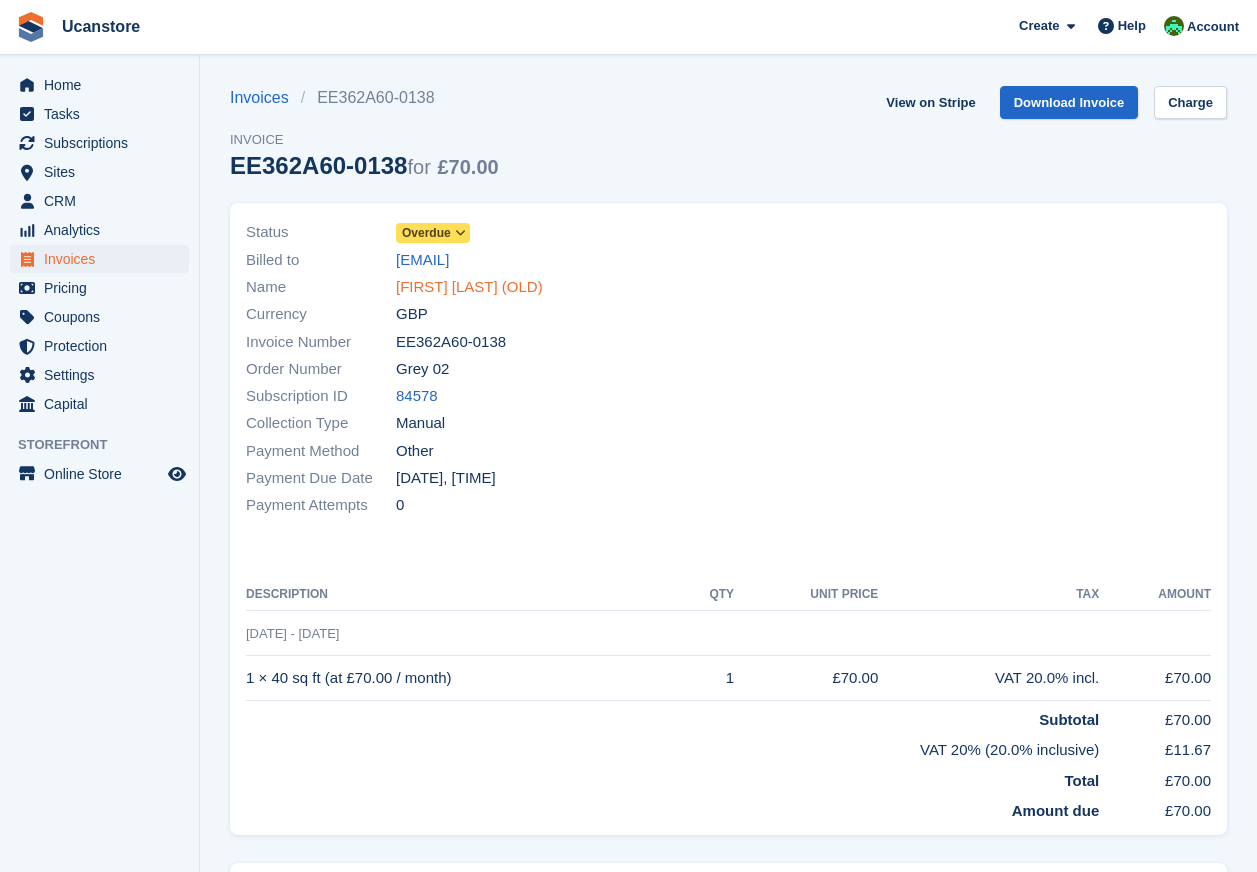scroll, scrollTop: 0, scrollLeft: 0, axis: both 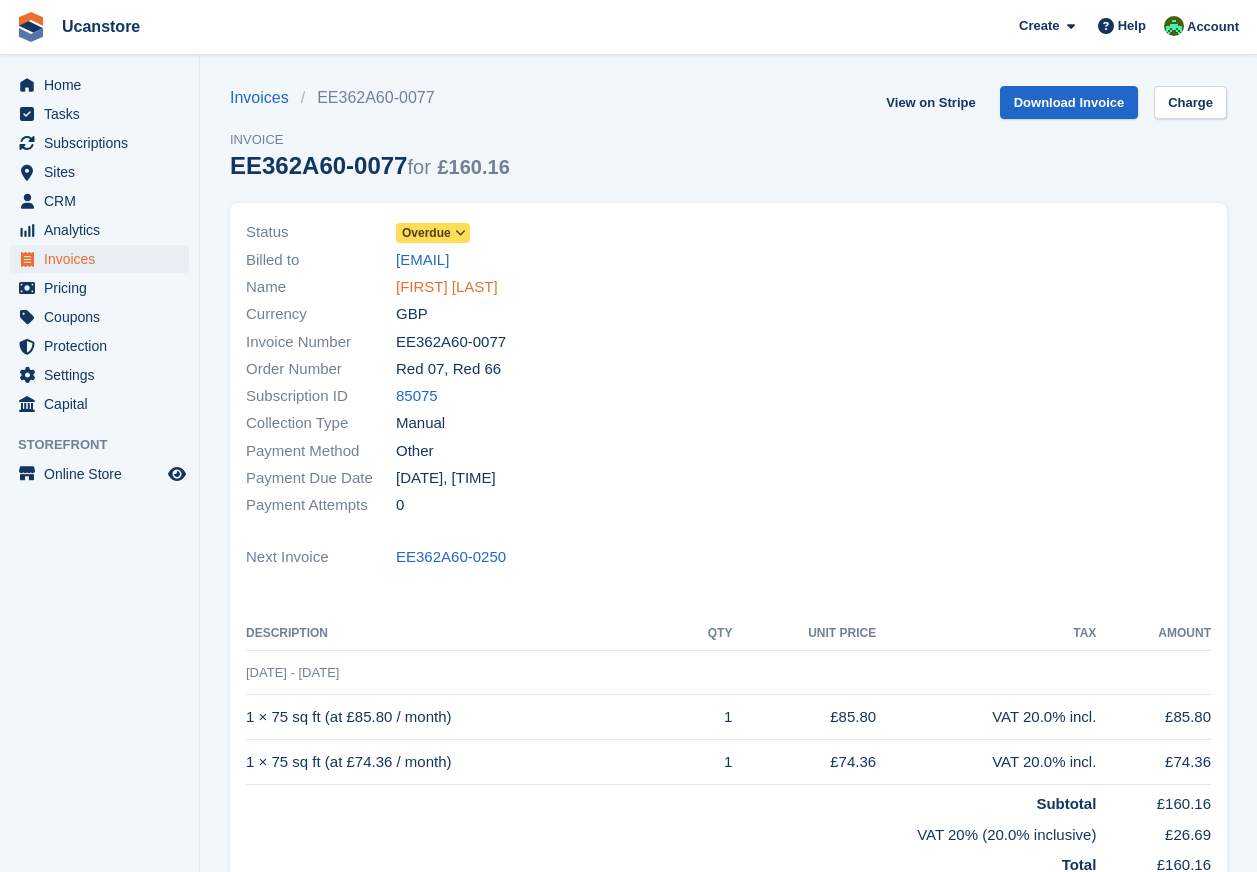click on "Babs Palmer" at bounding box center [447, 287] 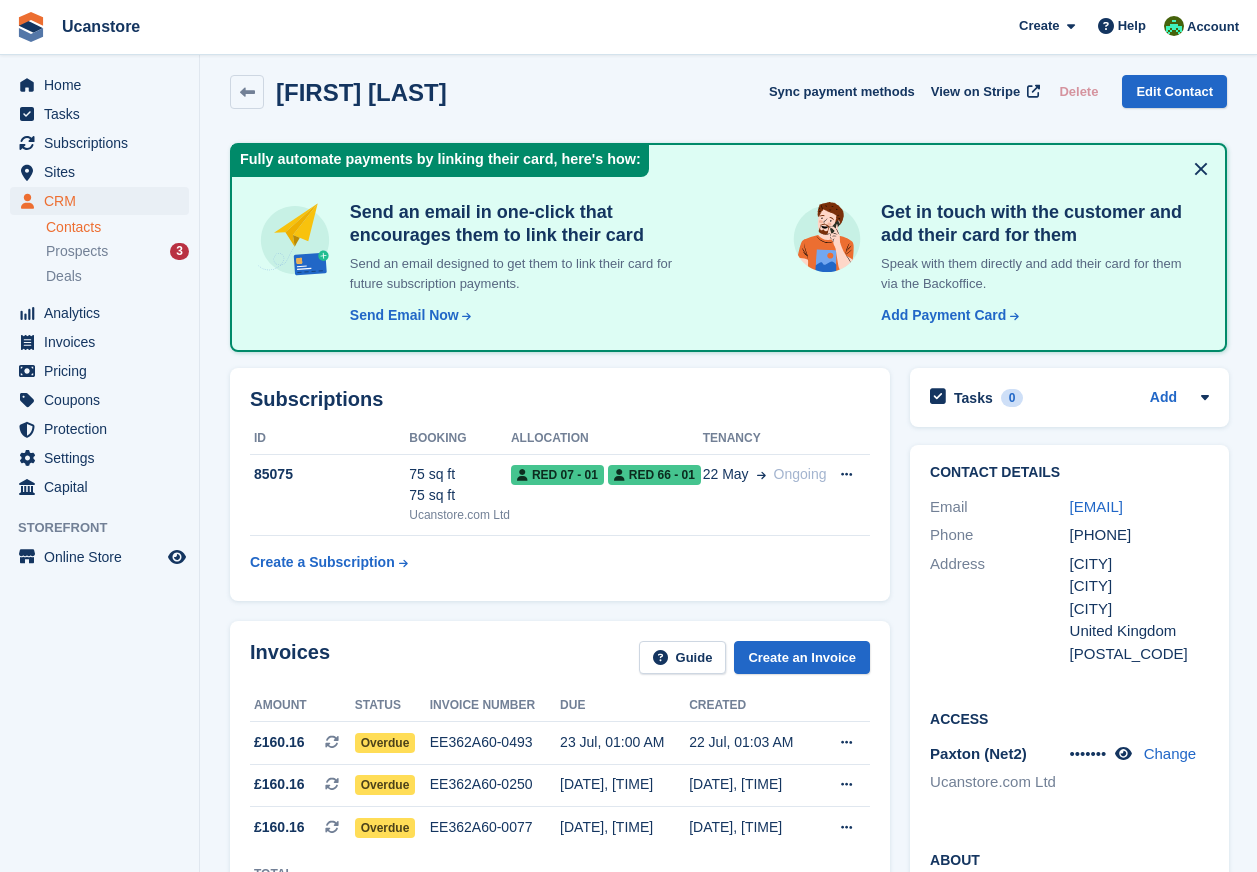 scroll, scrollTop: 0, scrollLeft: 0, axis: both 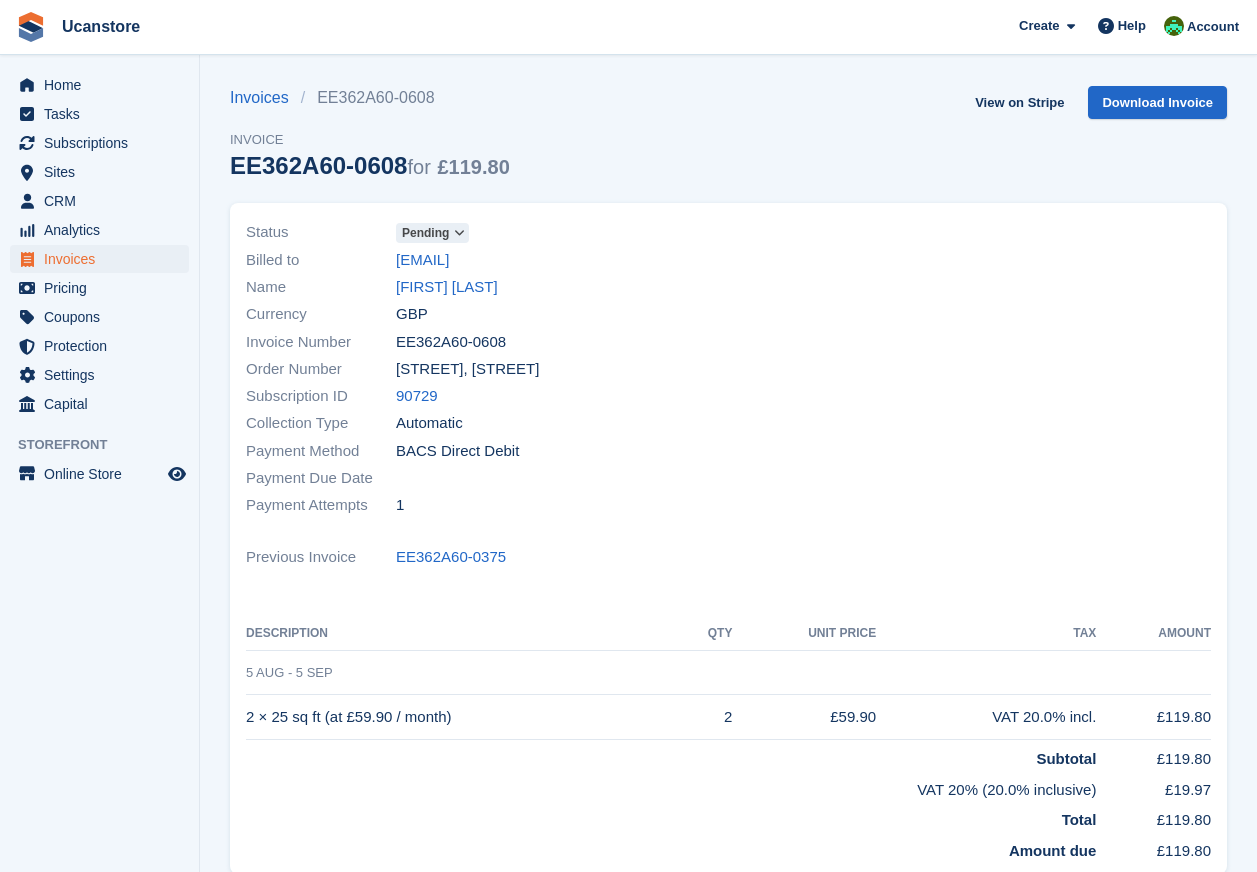 click on "Pending" at bounding box center [425, 233] 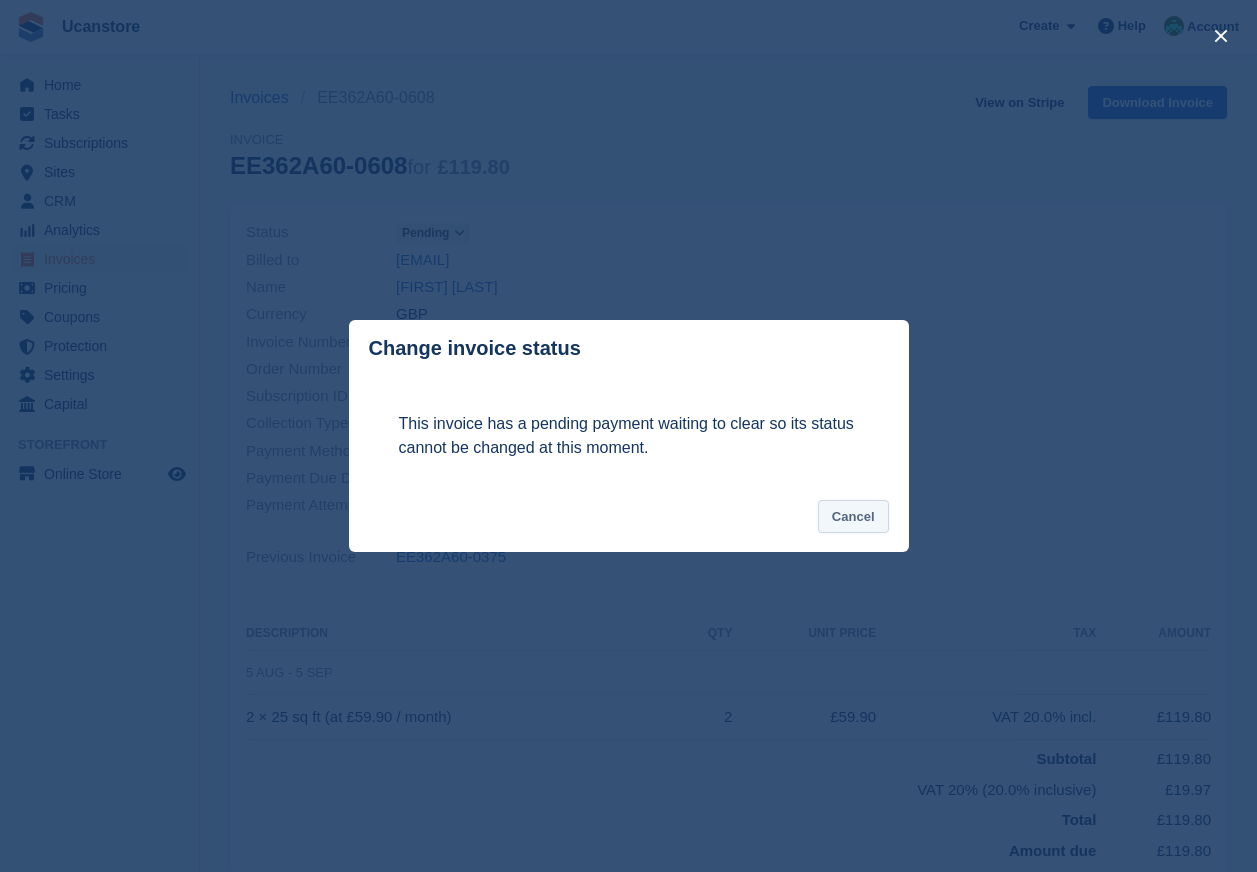 click on "Cancel" at bounding box center [853, 516] 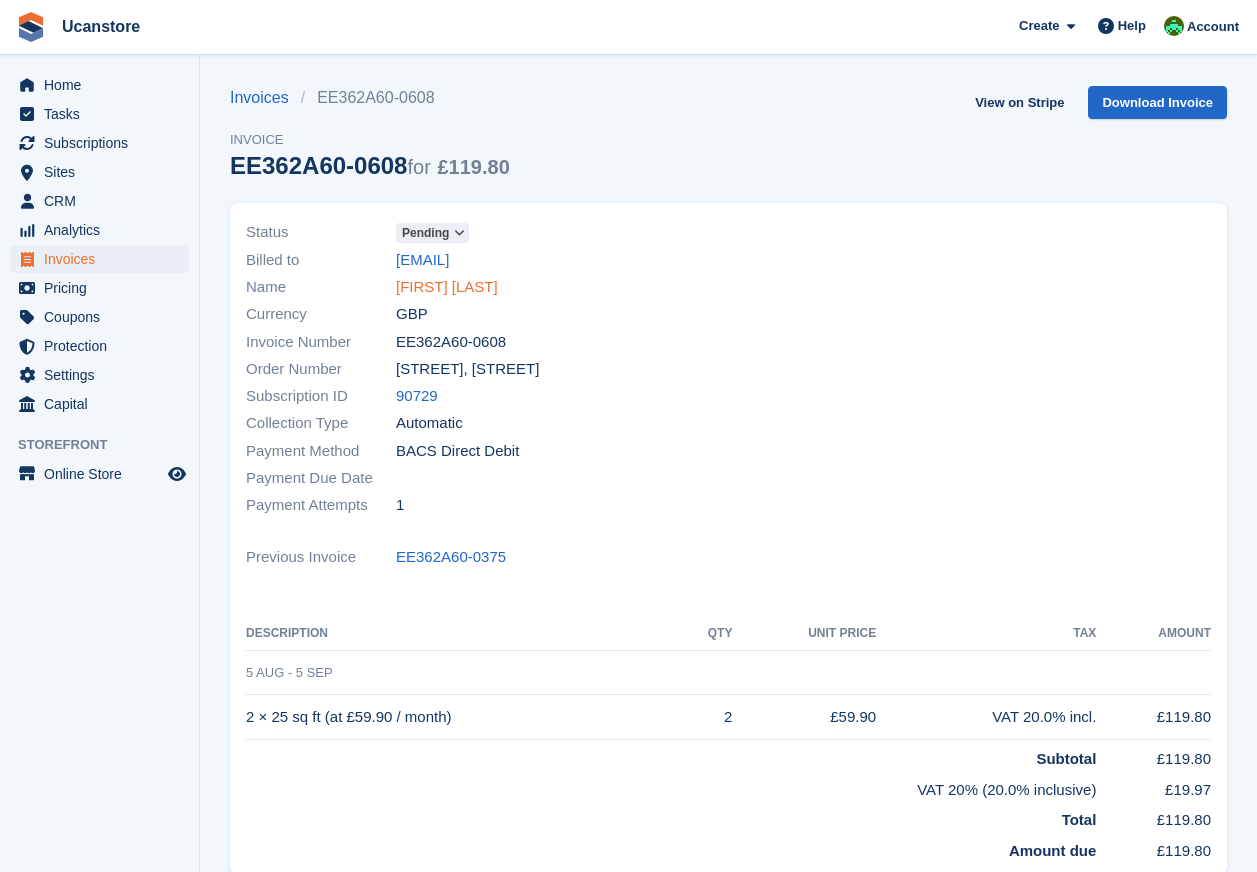 click on "W A Colton" at bounding box center (447, 287) 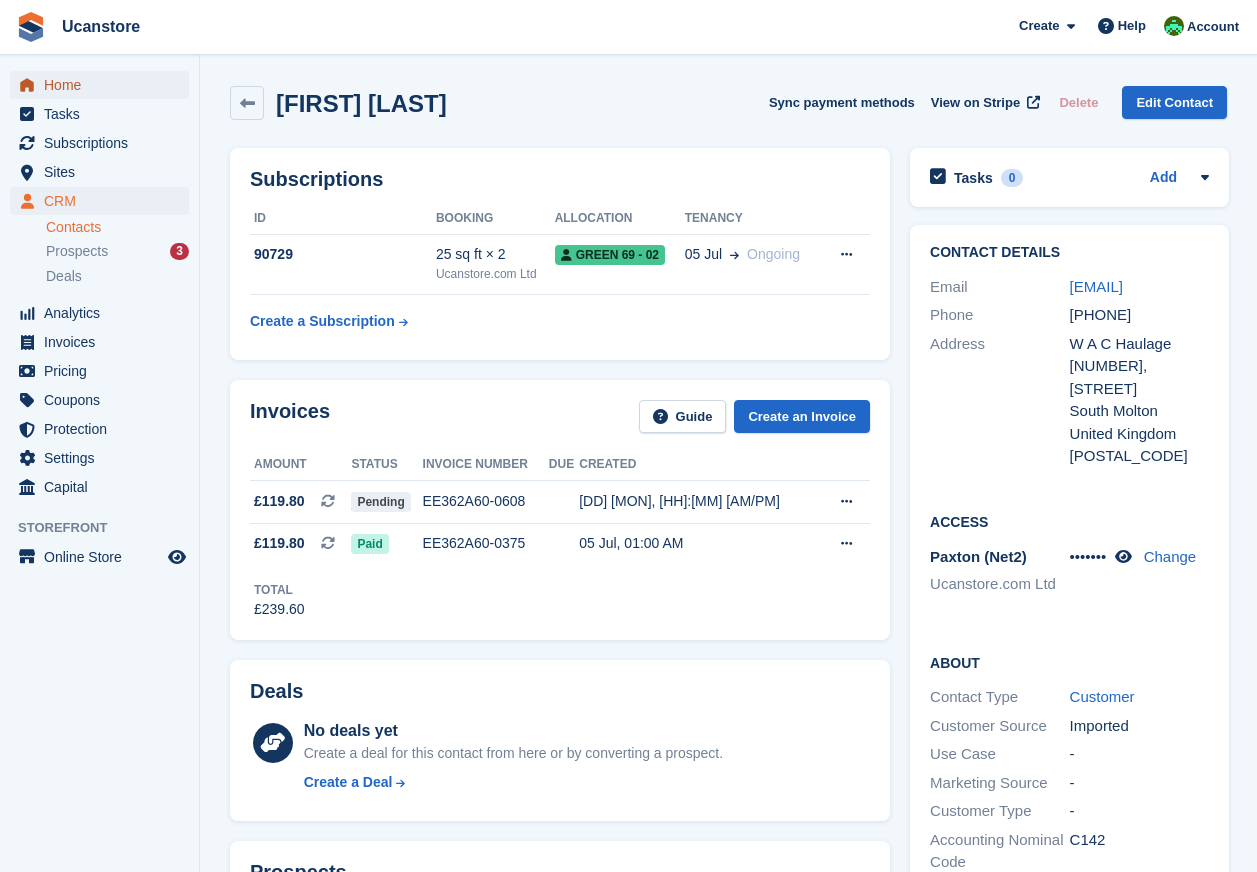 click on "Home" at bounding box center [104, 85] 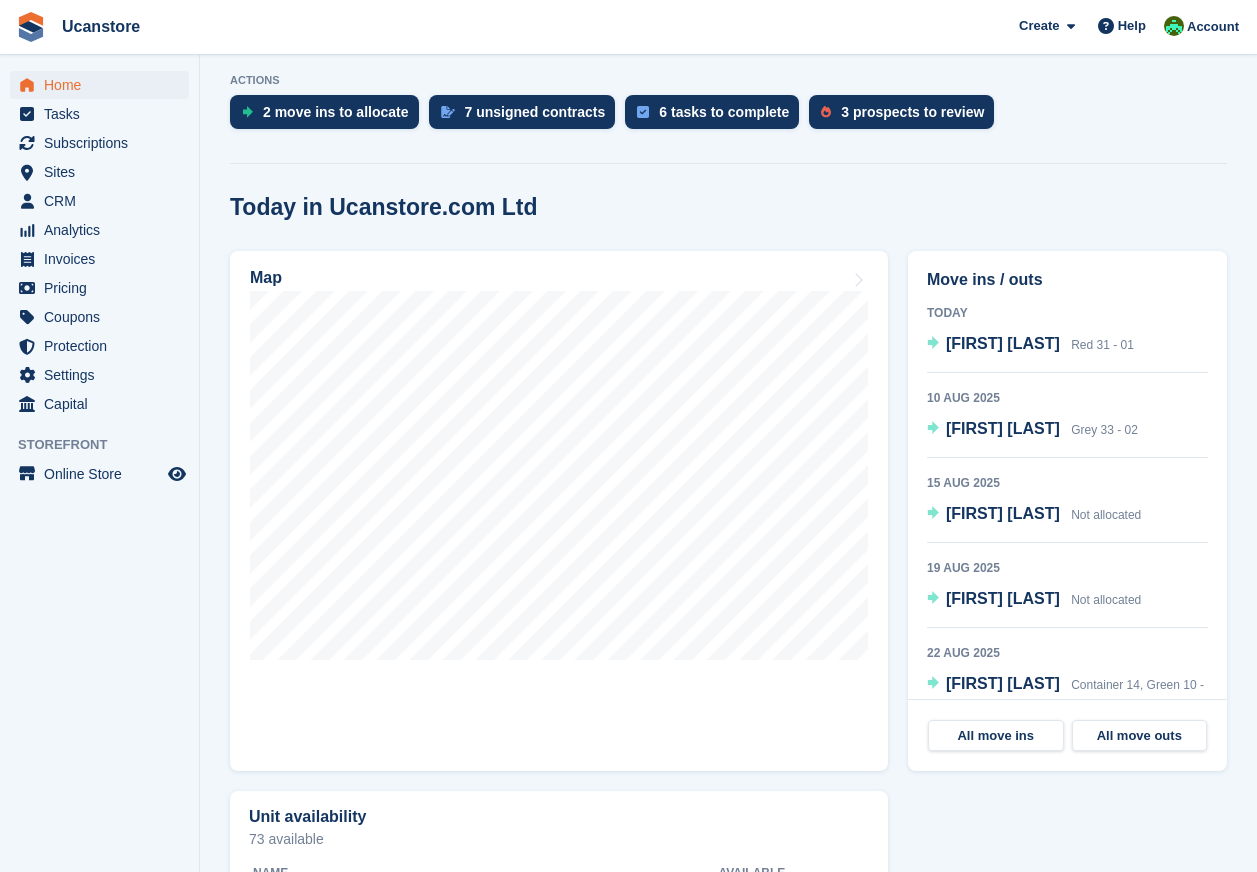scroll, scrollTop: 500, scrollLeft: 0, axis: vertical 